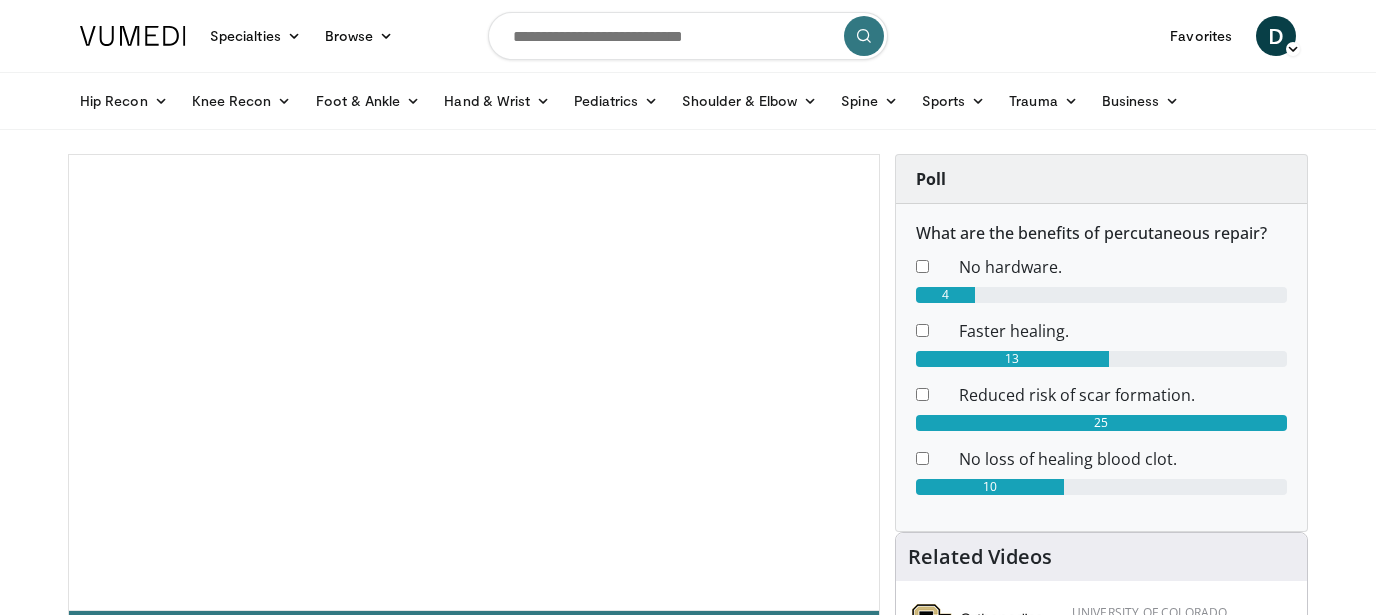scroll, scrollTop: 0, scrollLeft: 0, axis: both 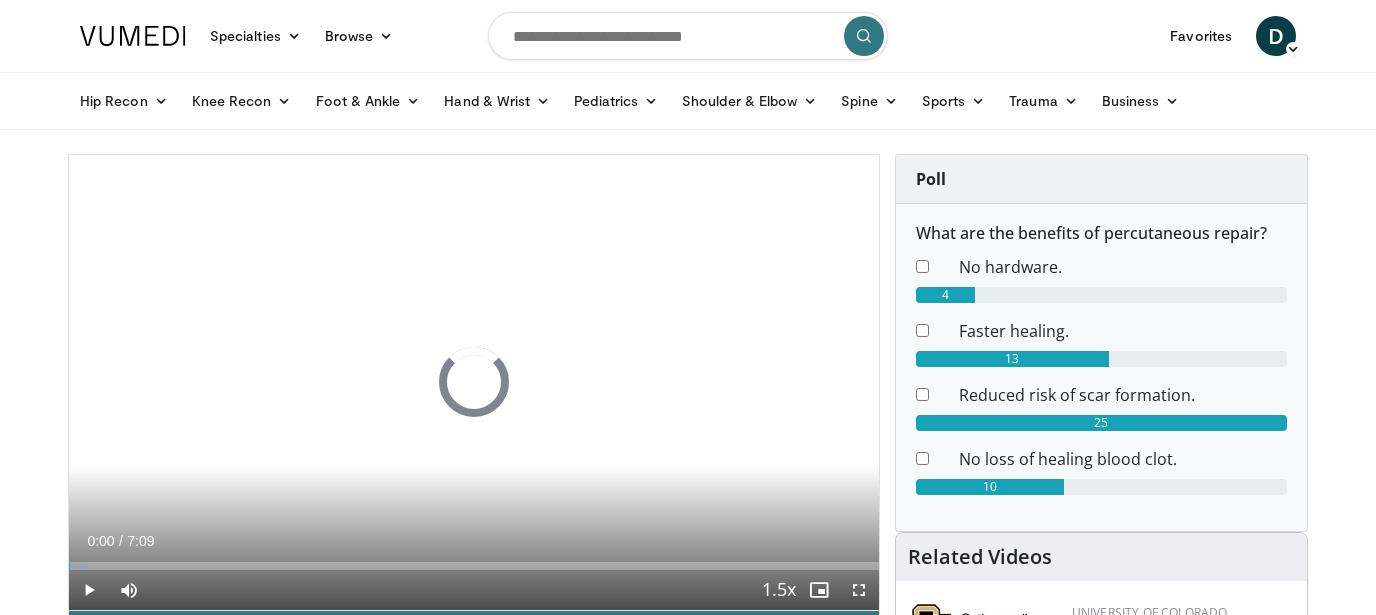 click at bounding box center [688, 36] 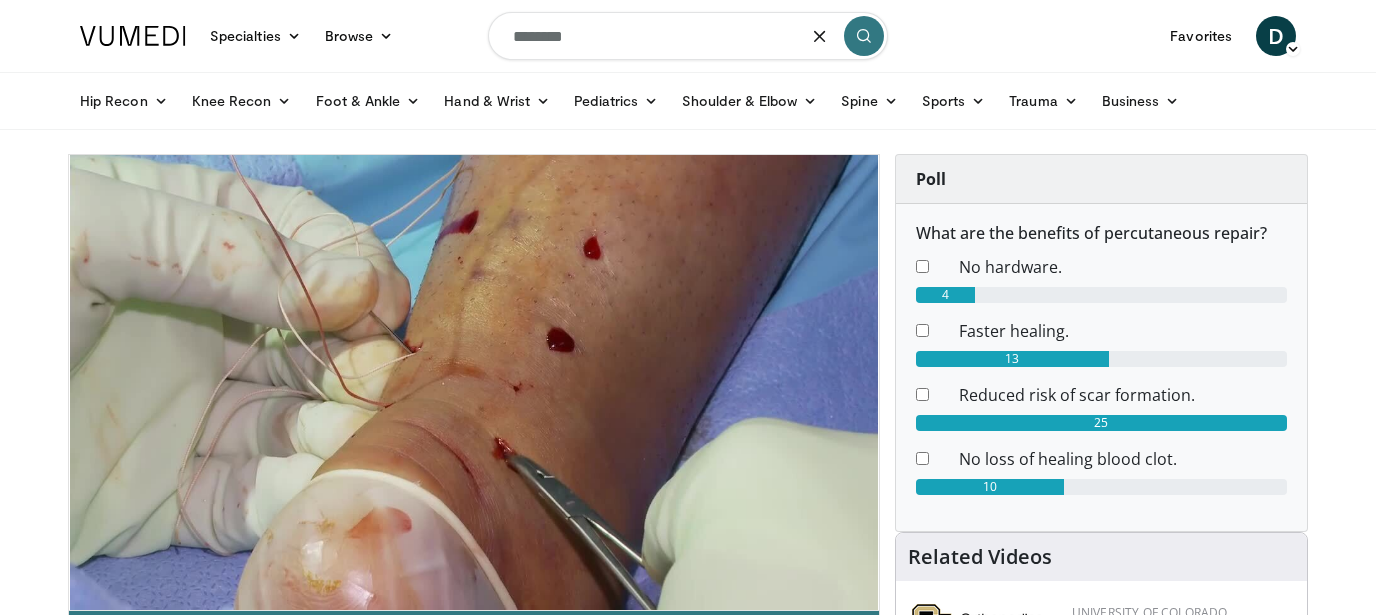 type on "********" 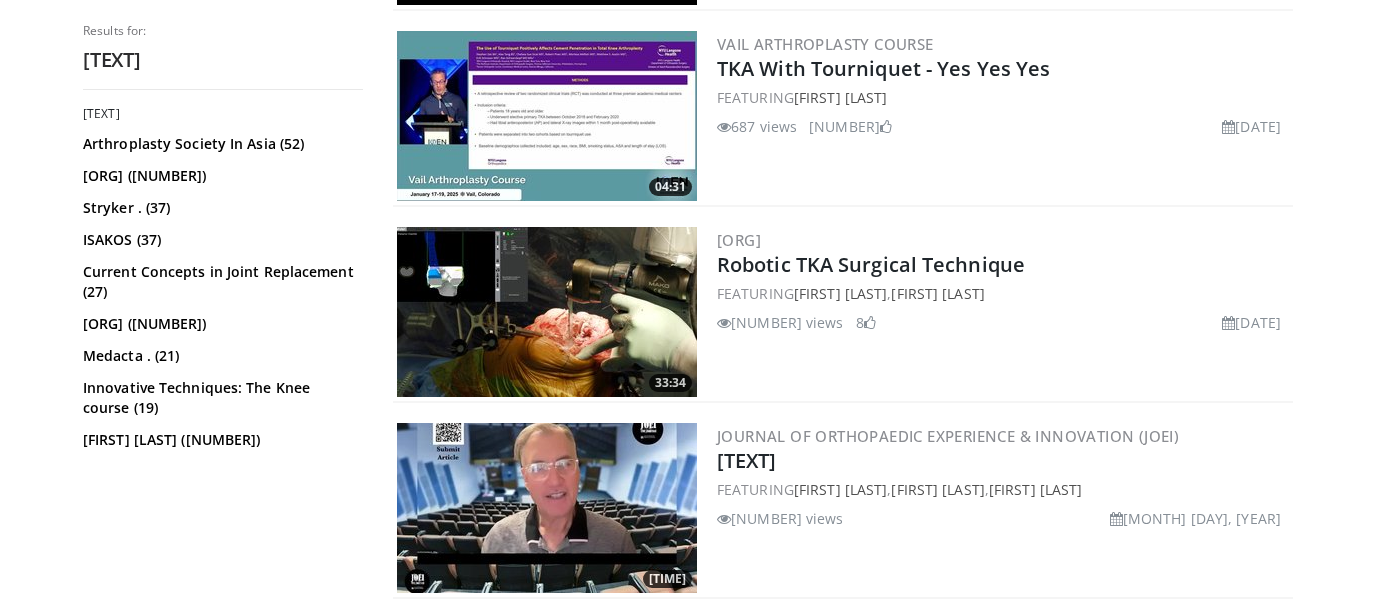 scroll, scrollTop: 1568, scrollLeft: 0, axis: vertical 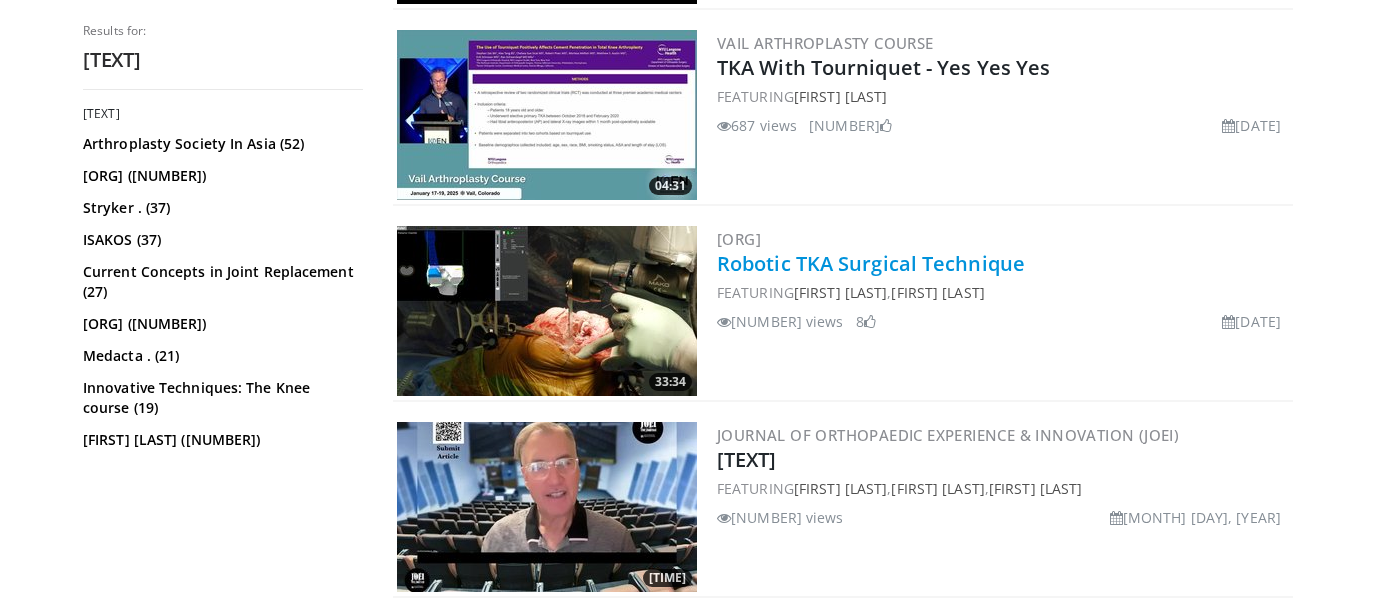 click on "Robotic TKA Surgical Technique" at bounding box center (871, 263) 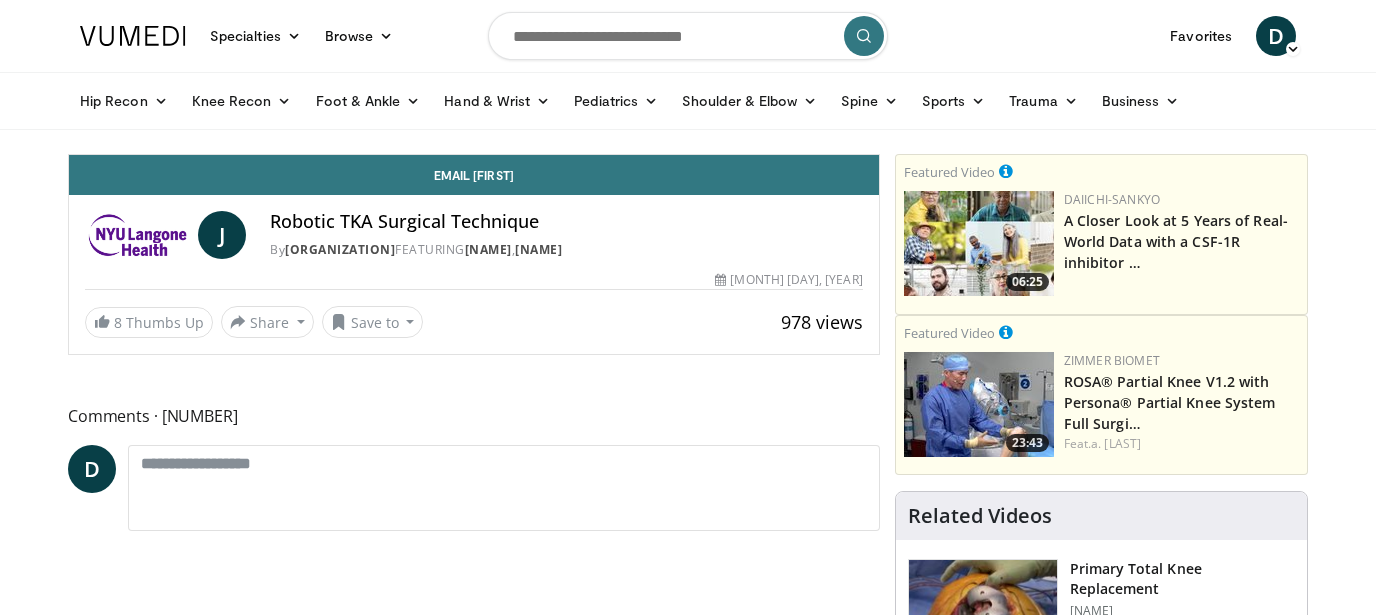 scroll, scrollTop: 0, scrollLeft: 0, axis: both 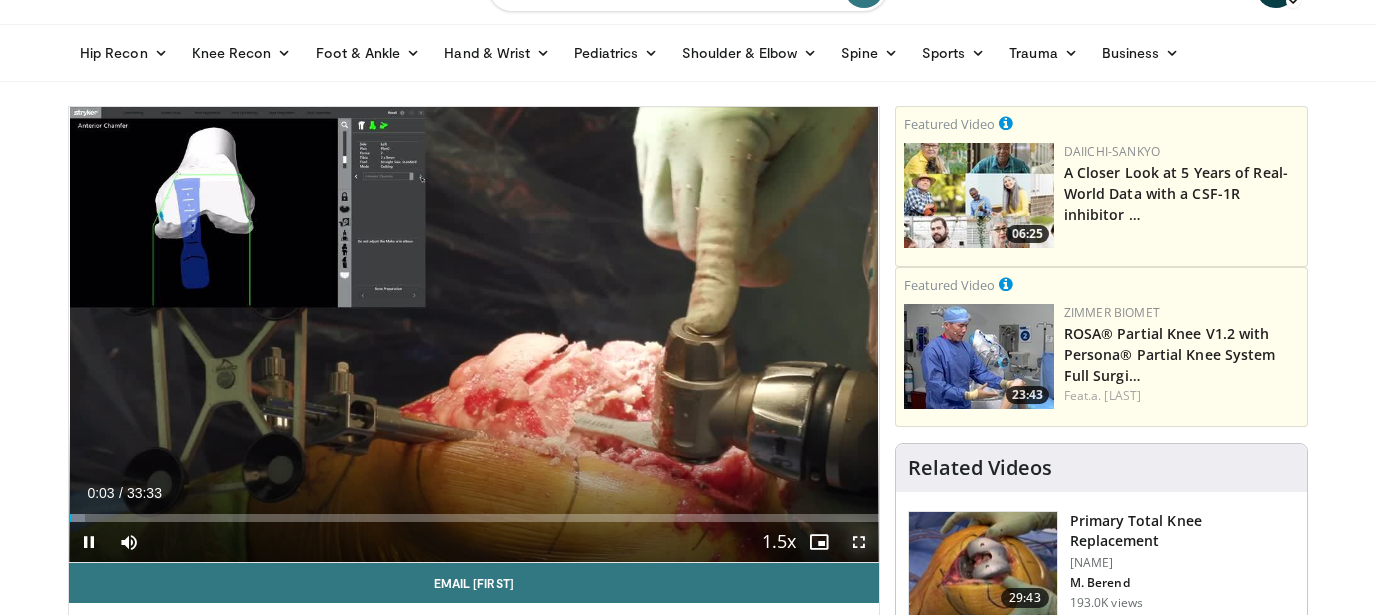 click at bounding box center [859, 542] 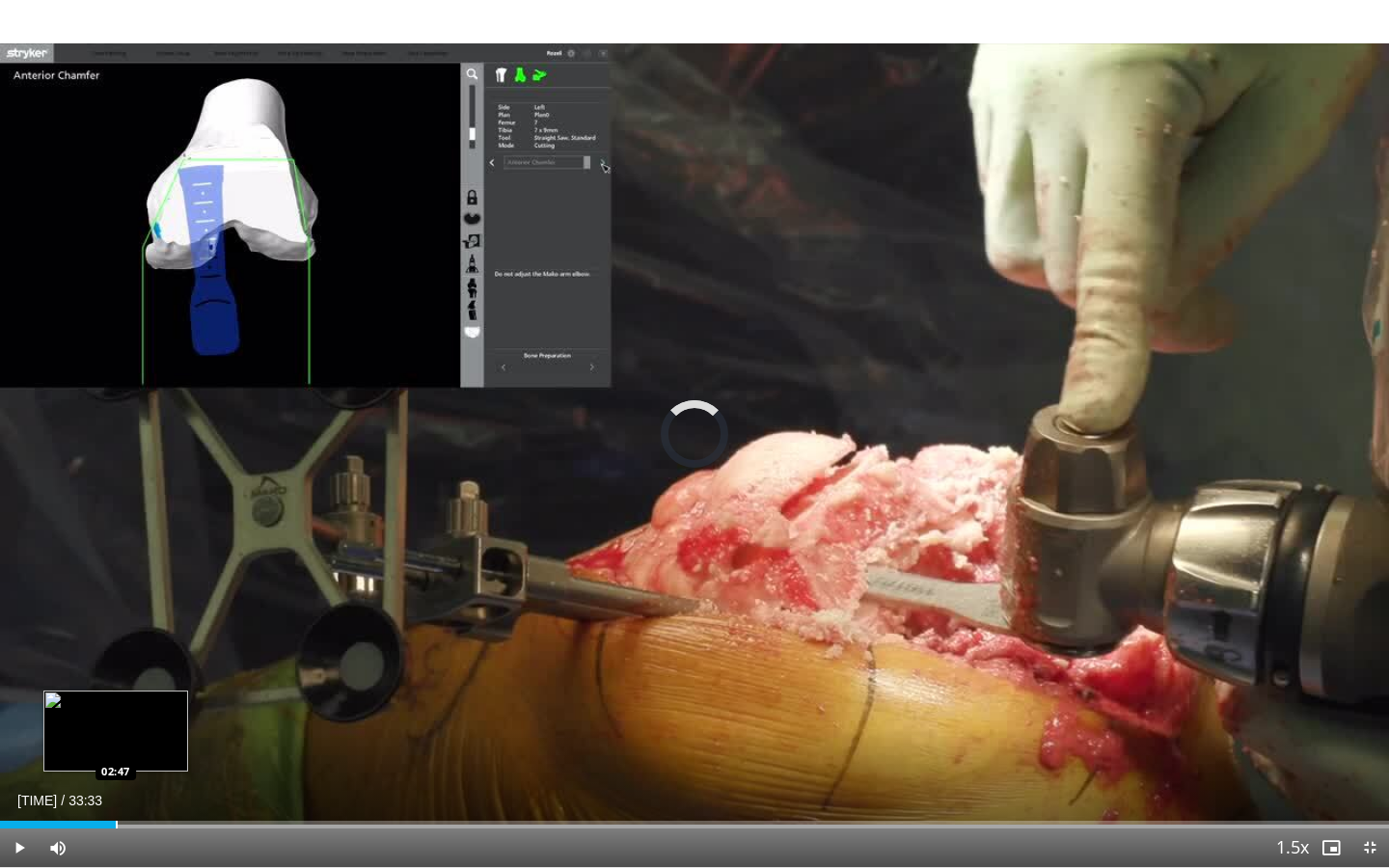 click at bounding box center (117, 825) 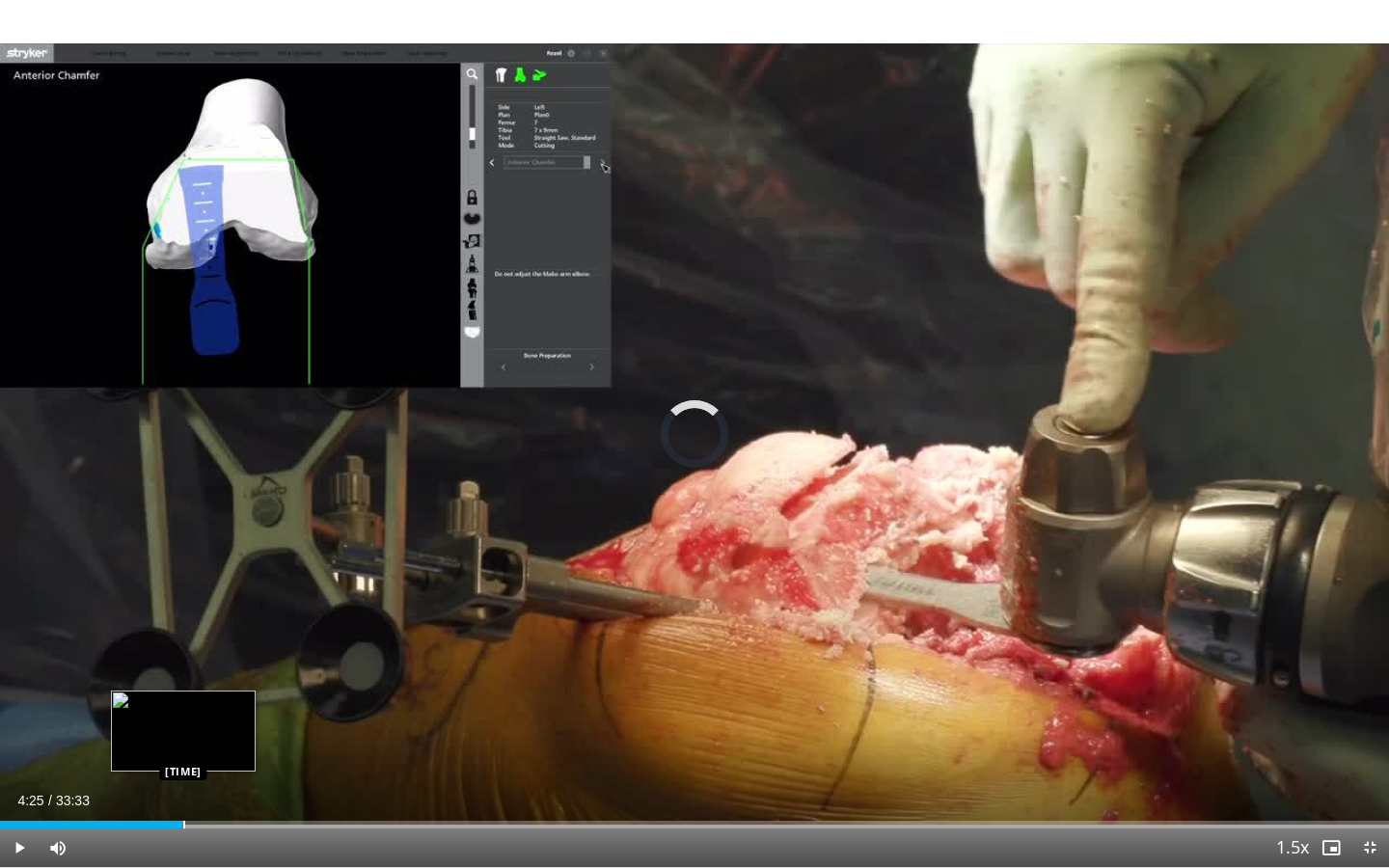 click on "Loaded :  11.82% 04:25 04:25" at bounding box center [694, 819] 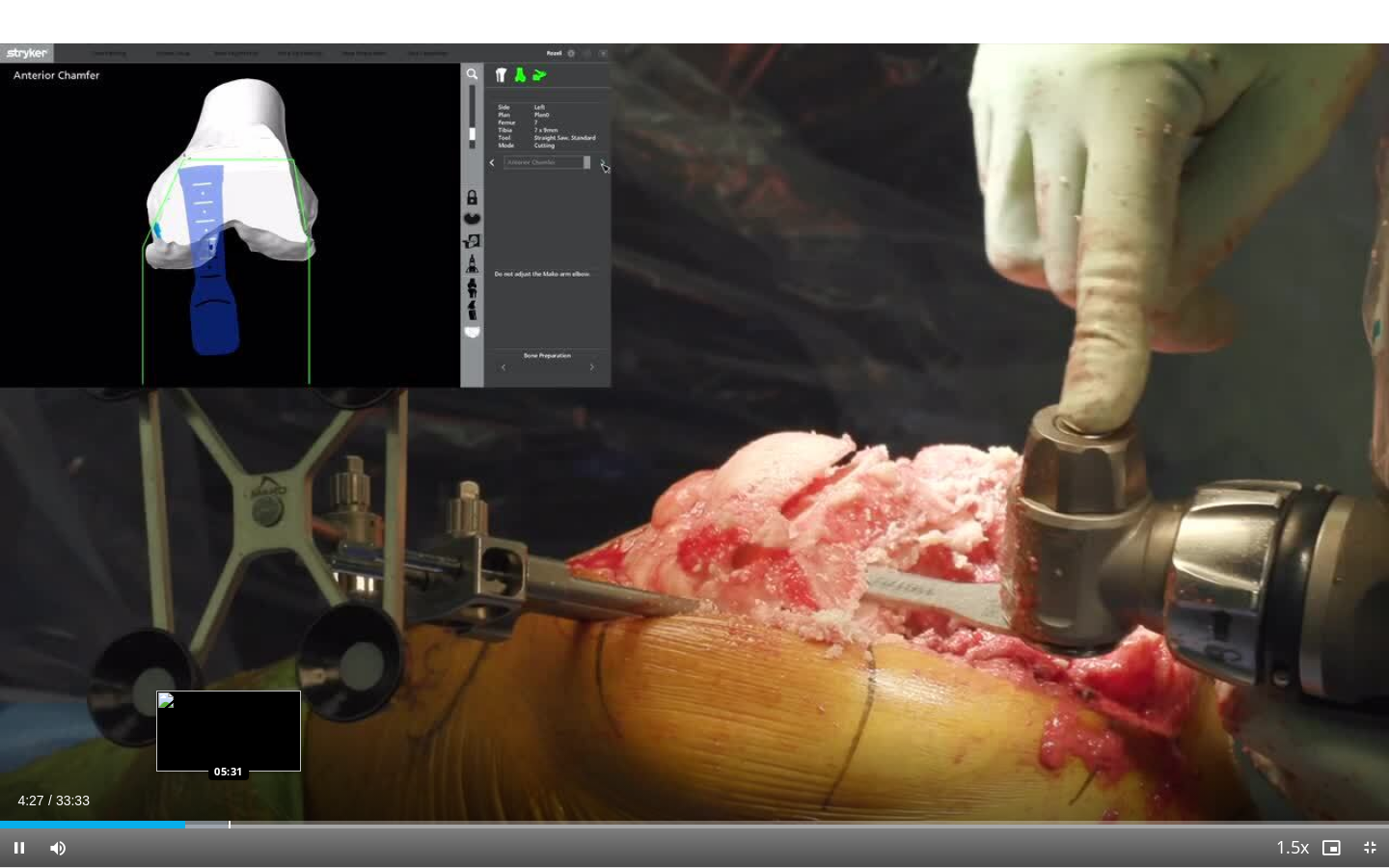 click on "Loaded :  16.41% 04:27 05:31" at bounding box center (694, 819) 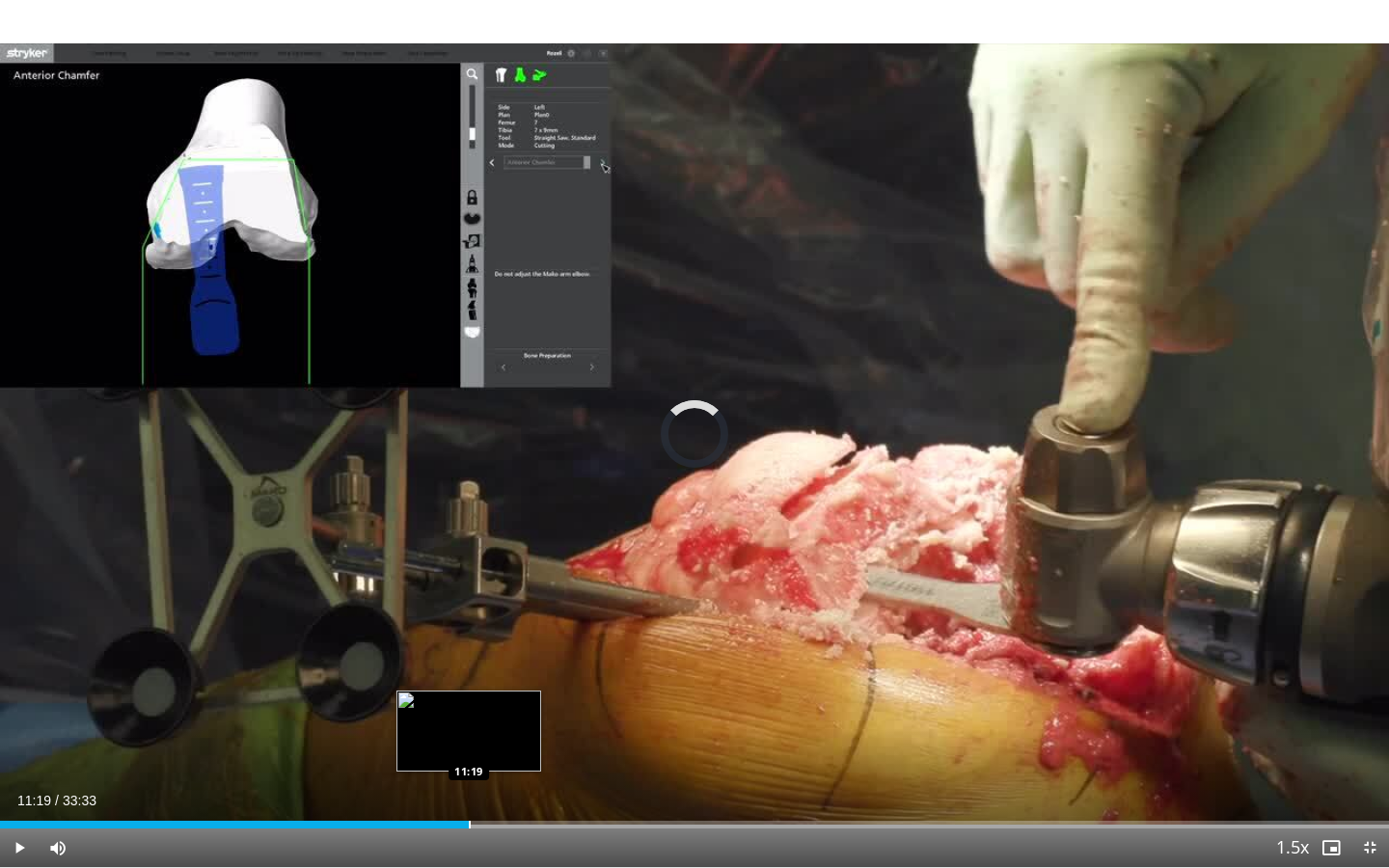 click at bounding box center (470, 825) 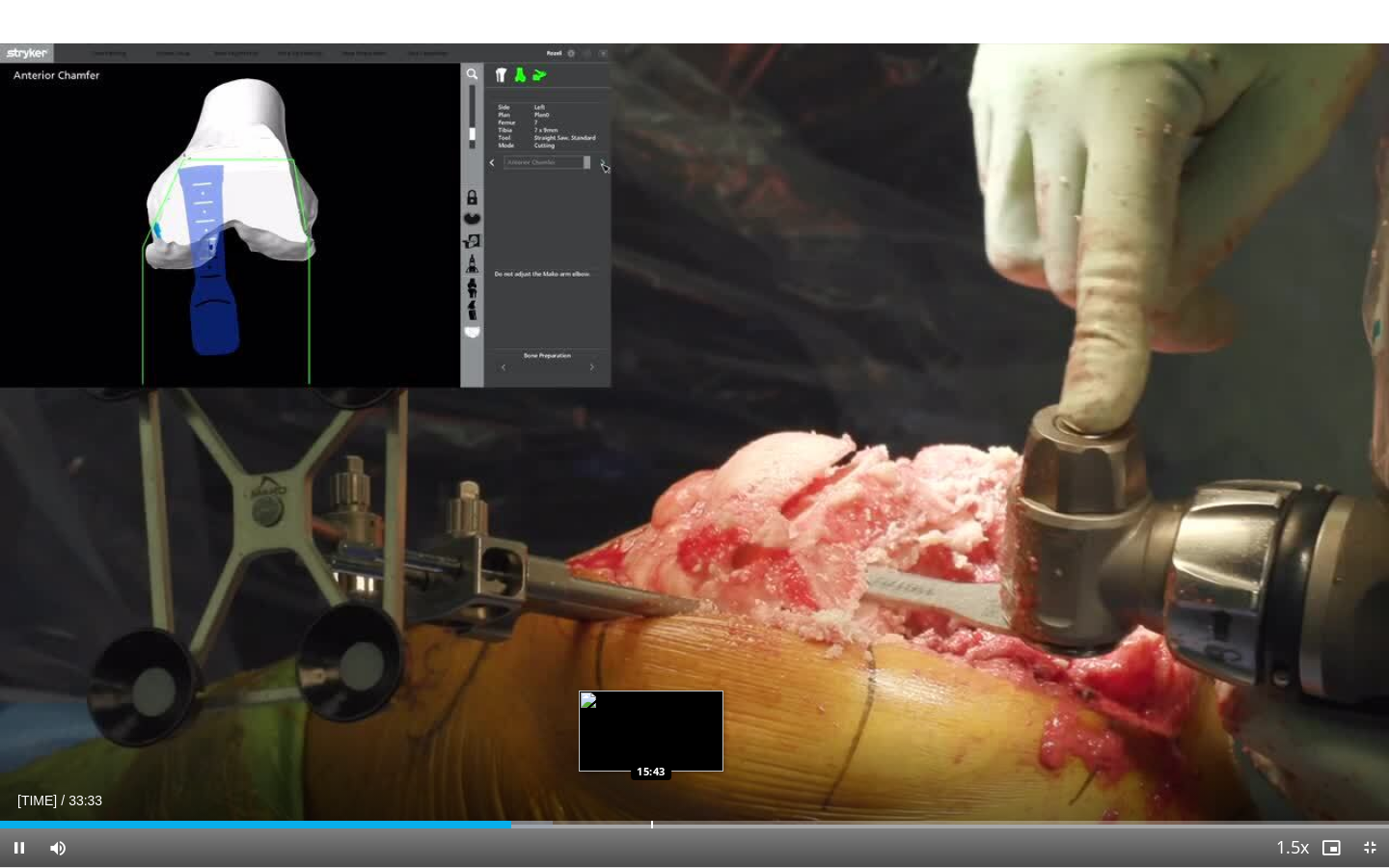 click on "Loaded :  39.77% 12:21 15:43" at bounding box center (694, 819) 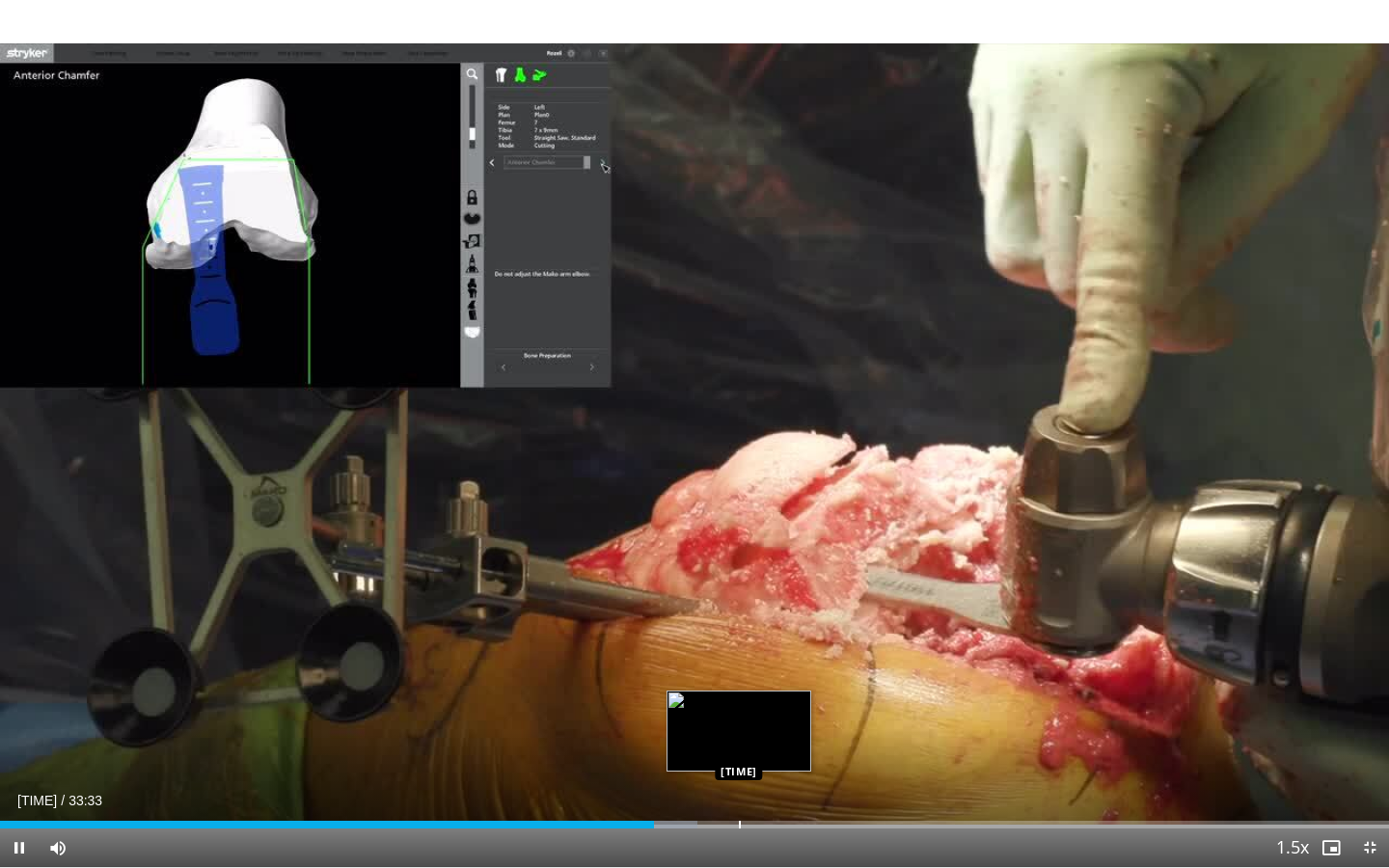 click on "Loaded :  50.21% 15:48 17:51" at bounding box center [694, 819] 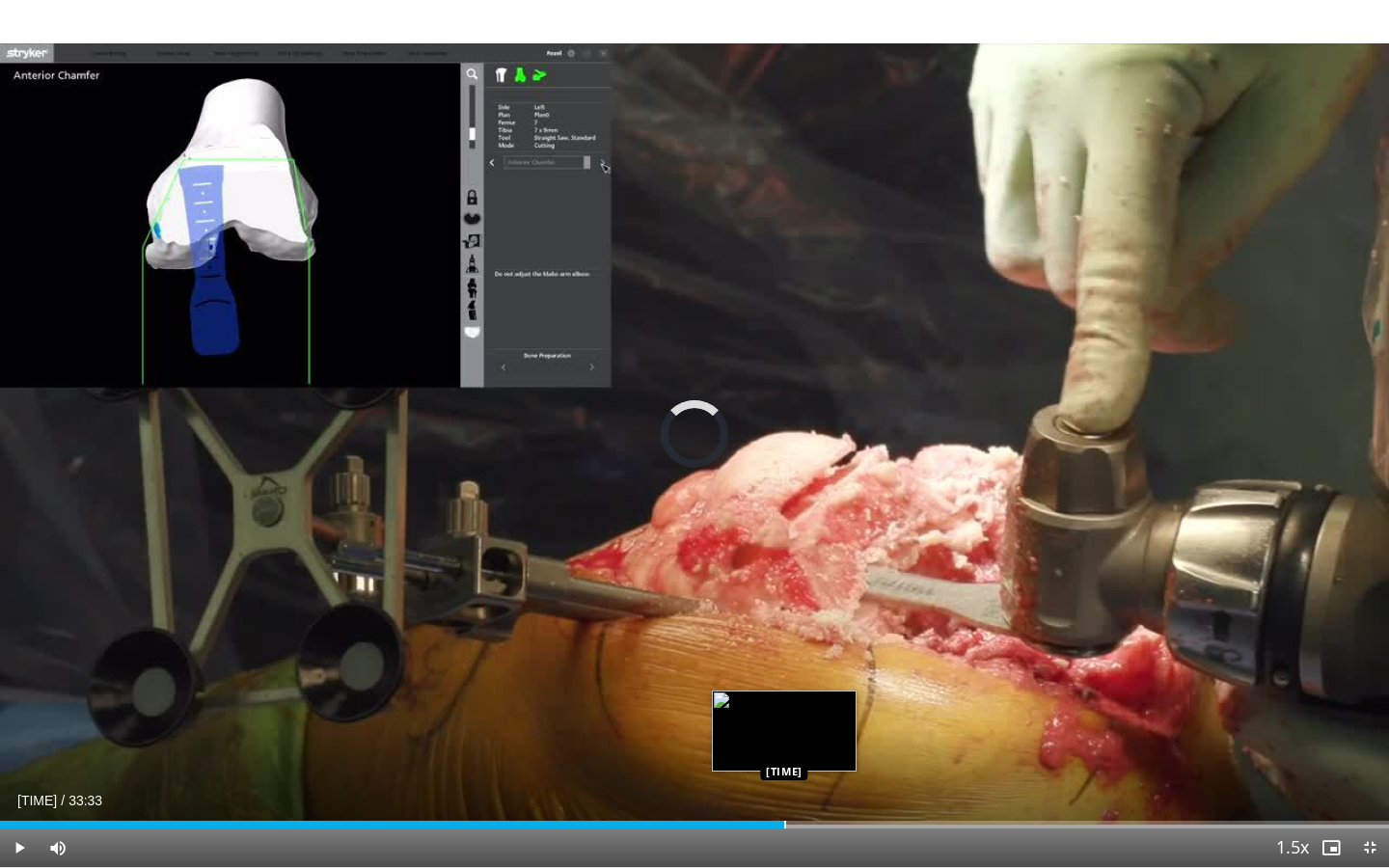 click at bounding box center [785, 825] 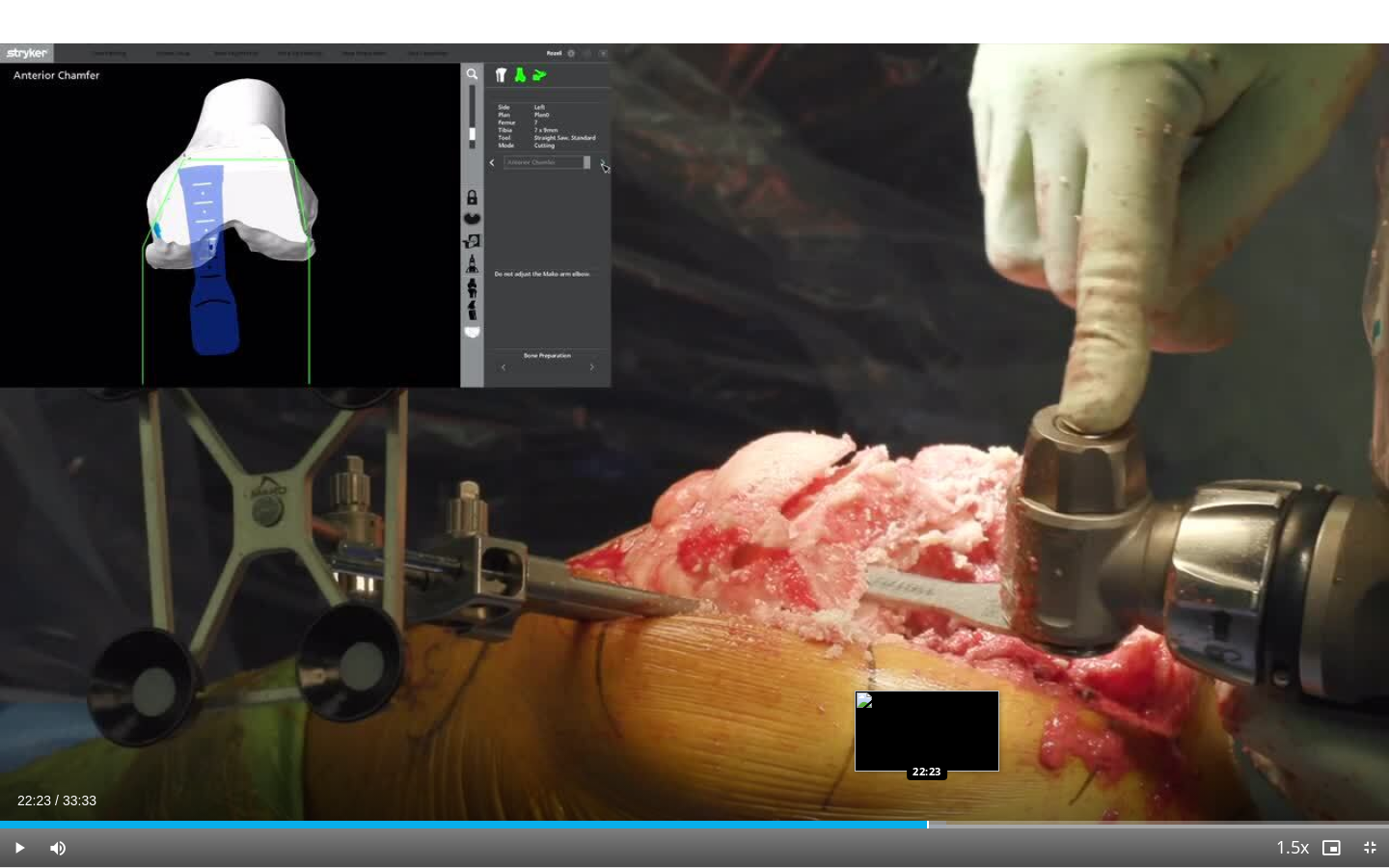 click on "Loaded :  68.11% 22:23 22:23" at bounding box center (694, 819) 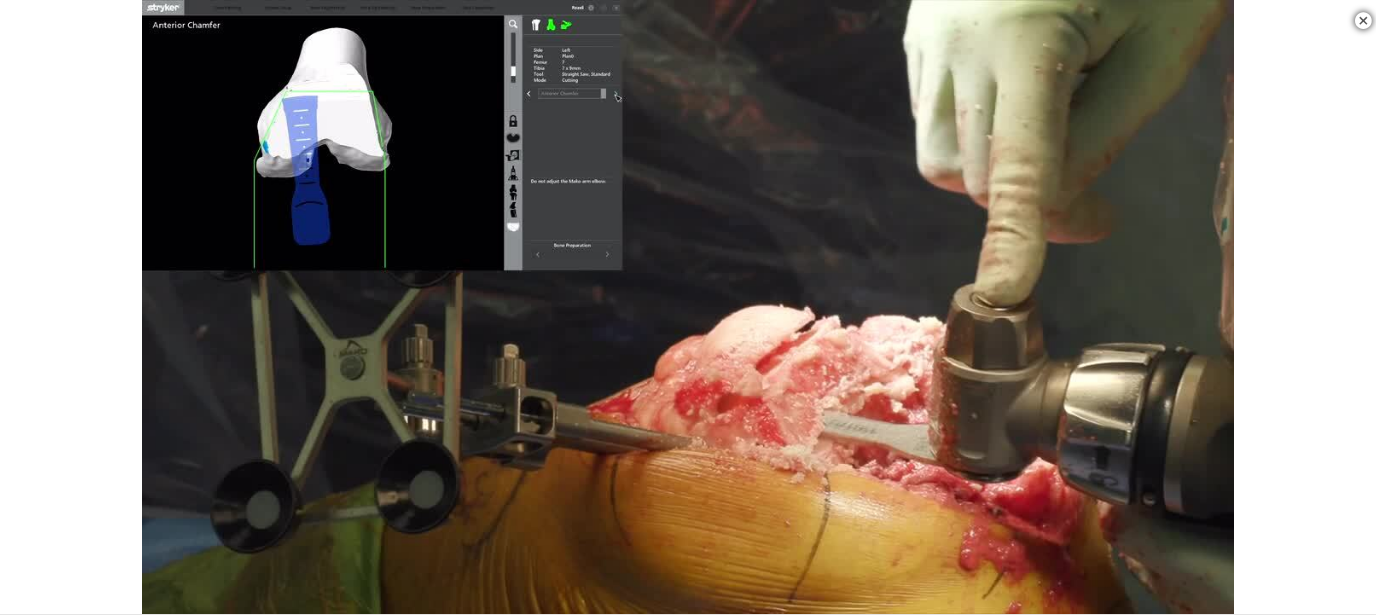 scroll, scrollTop: 471, scrollLeft: 0, axis: vertical 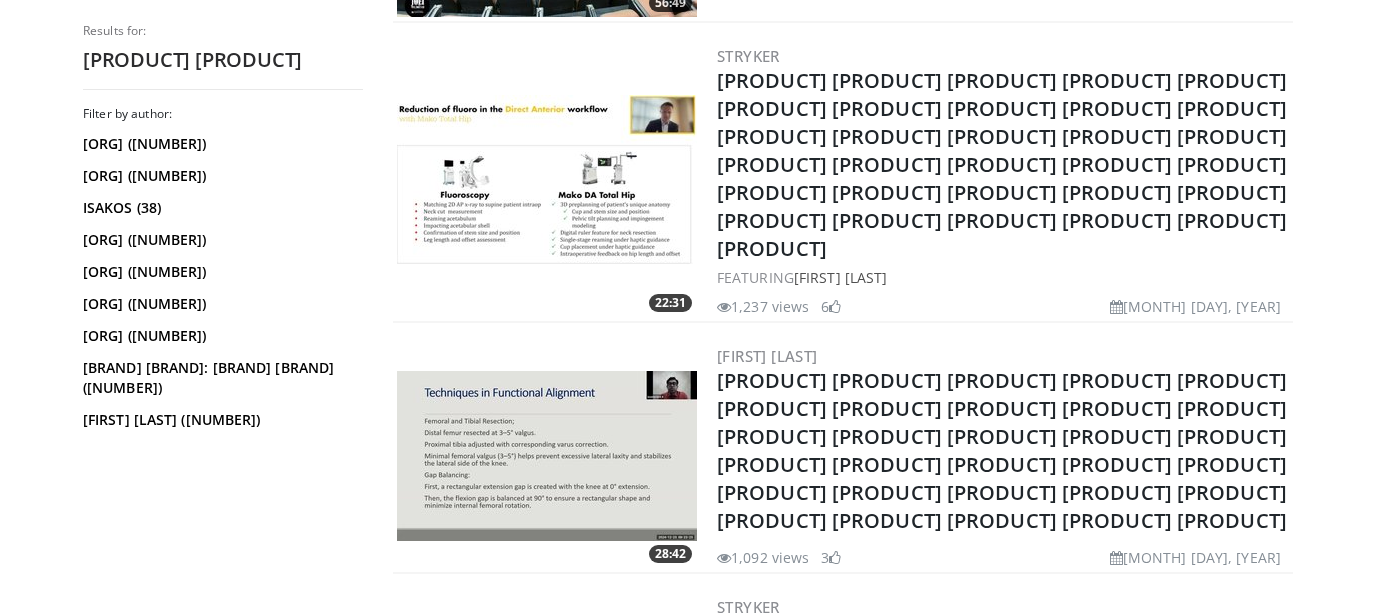 click on "Balancing the Valgus Knee with 3D CT-based Robotic-Assisted Technology" at bounding box center [1002, 701] 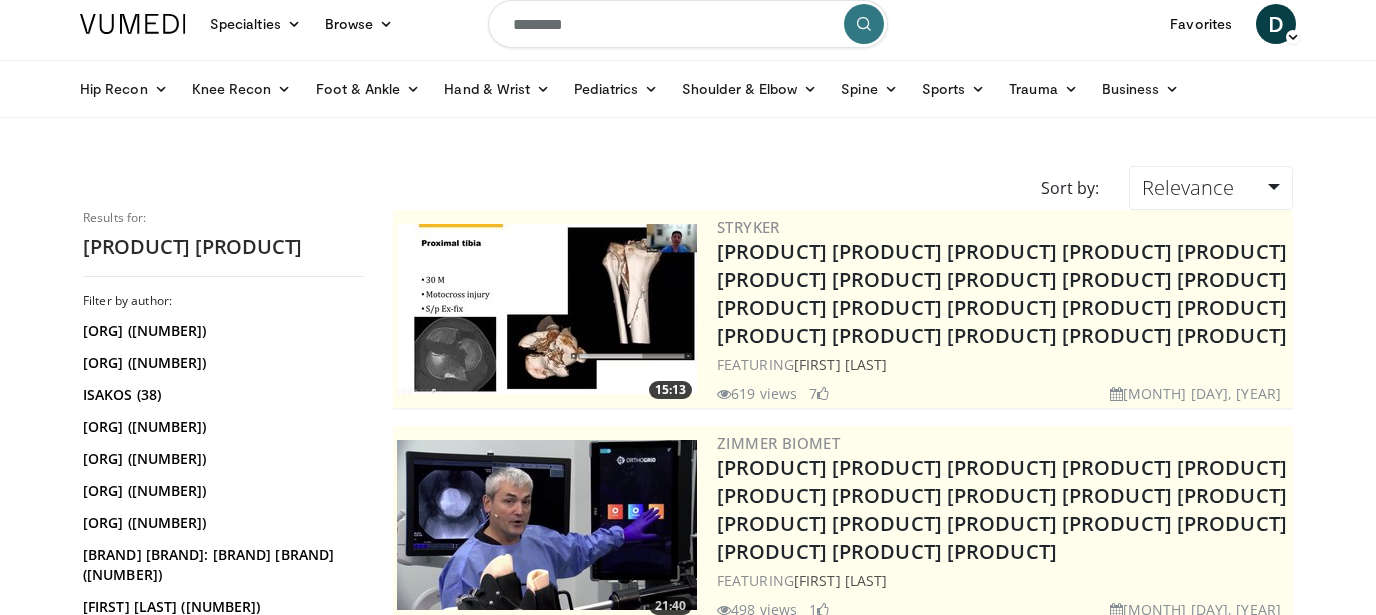 scroll, scrollTop: 0, scrollLeft: 0, axis: both 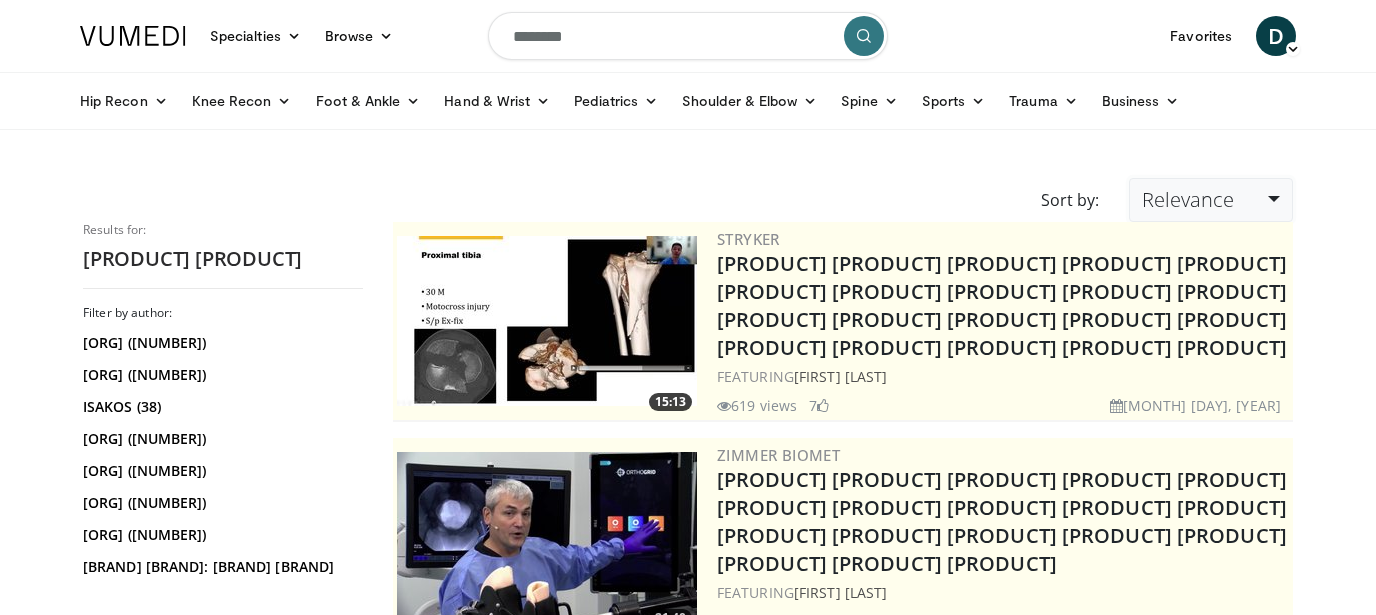 click on "Relevance" at bounding box center (1211, 200) 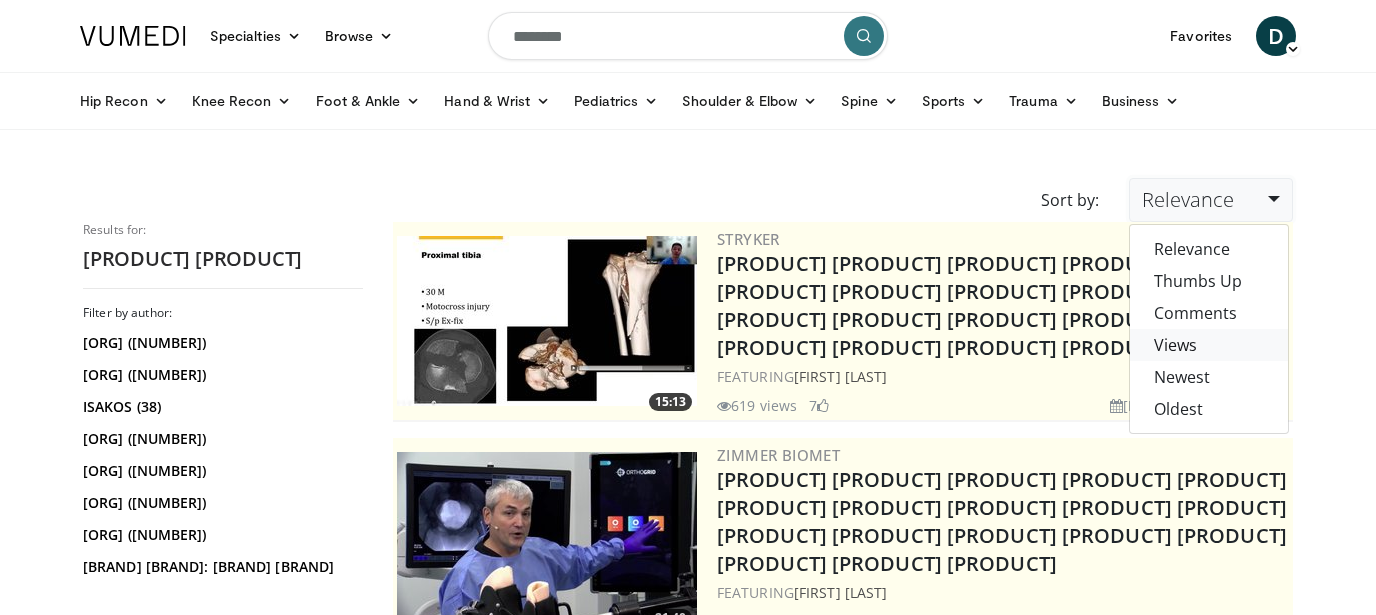 click on "Views" at bounding box center (1209, 345) 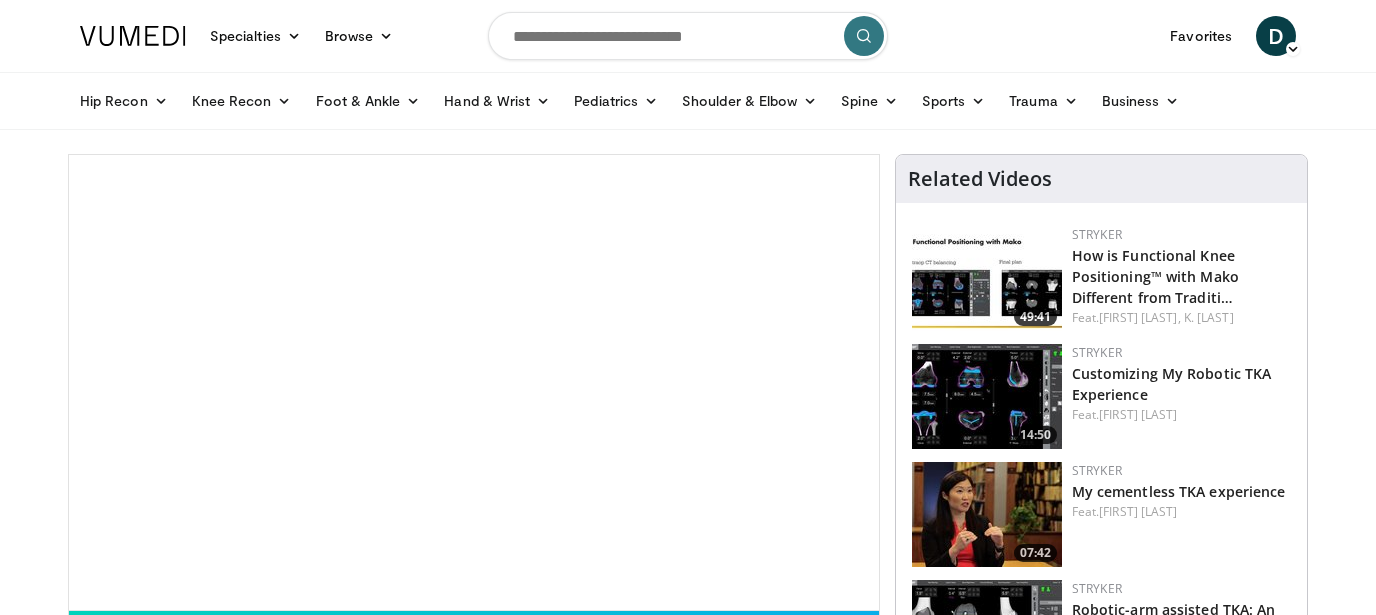 scroll, scrollTop: 0, scrollLeft: 0, axis: both 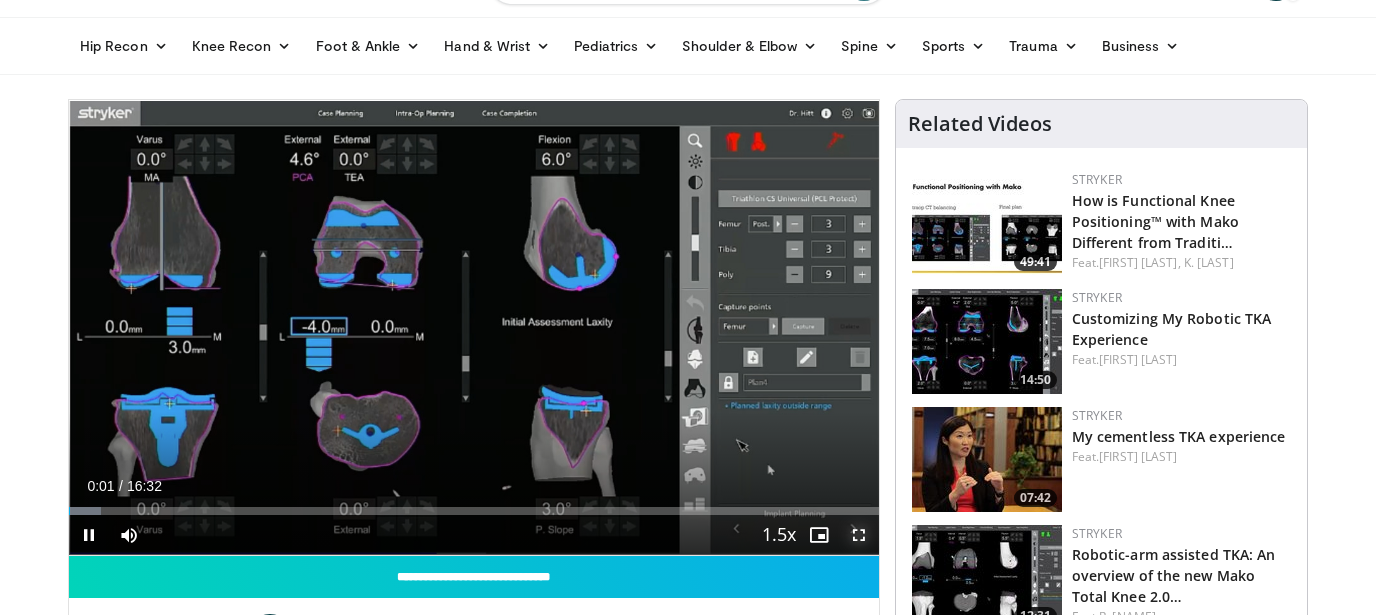 click at bounding box center [859, 535] 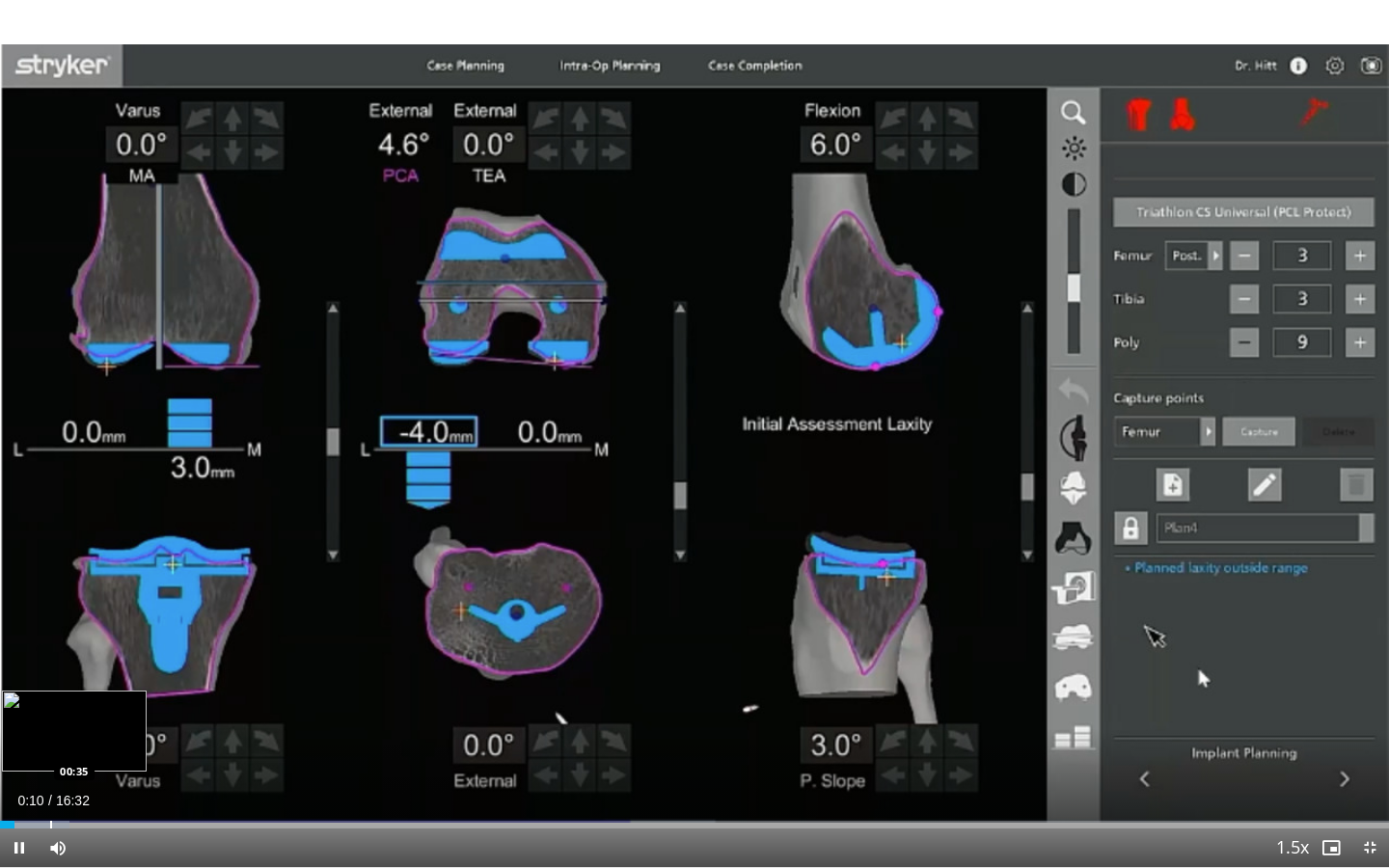 click at bounding box center (51, 825) 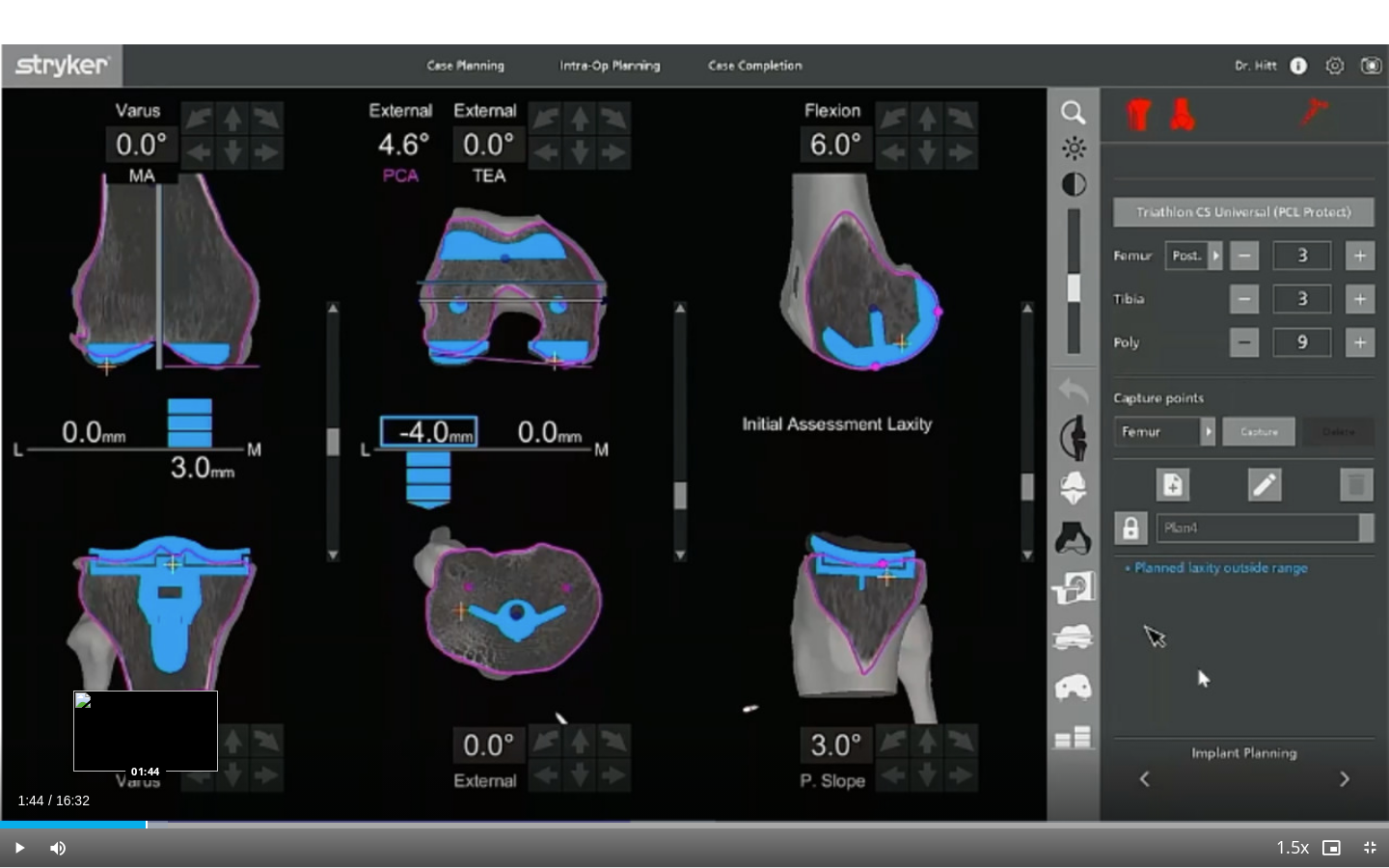 click at bounding box center (147, 825) 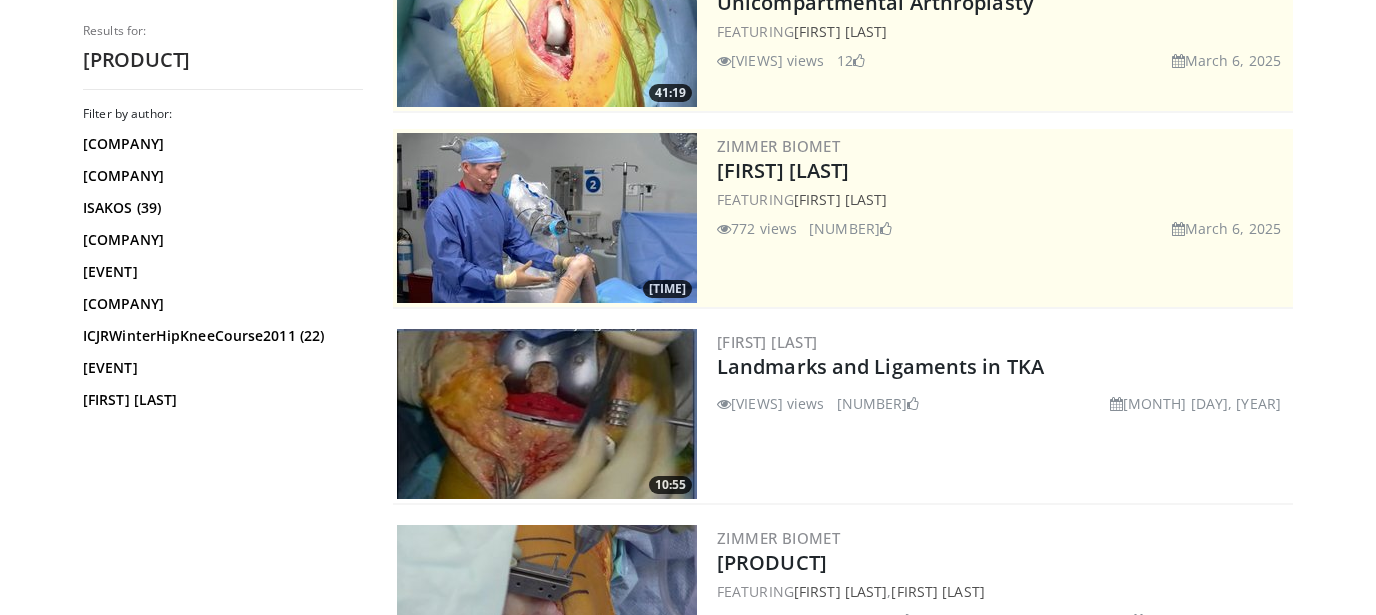 scroll, scrollTop: 295, scrollLeft: 0, axis: vertical 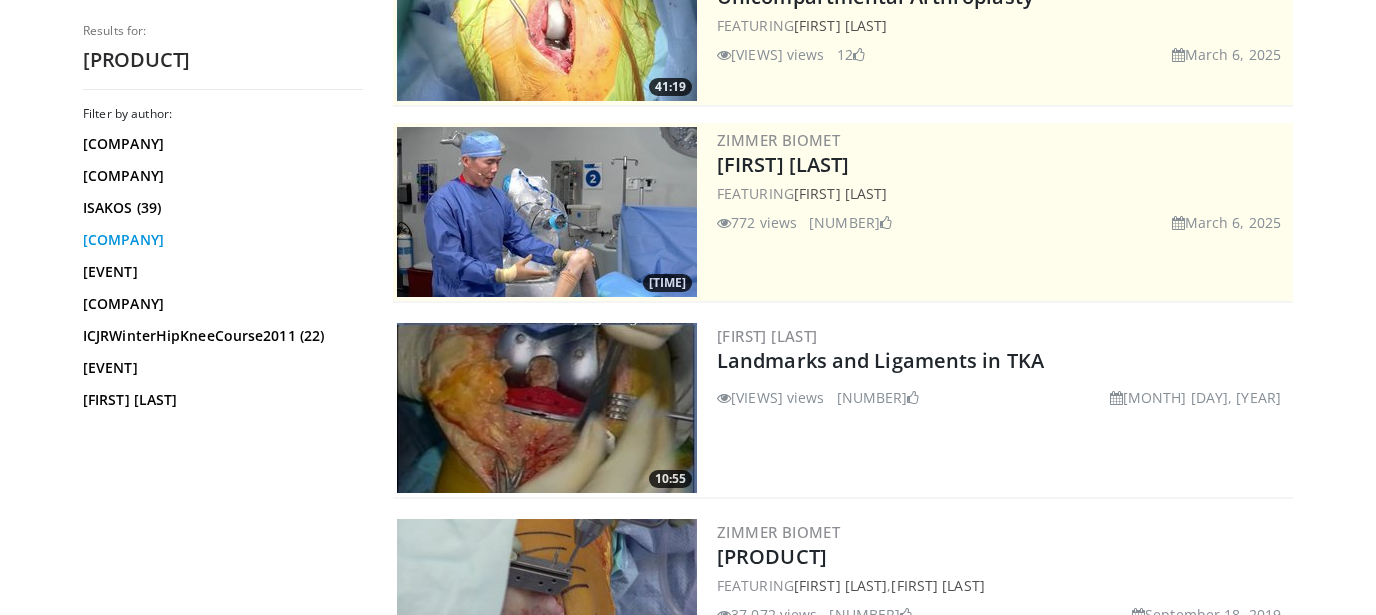 click on "Stryker . (37)" at bounding box center (220, 240) 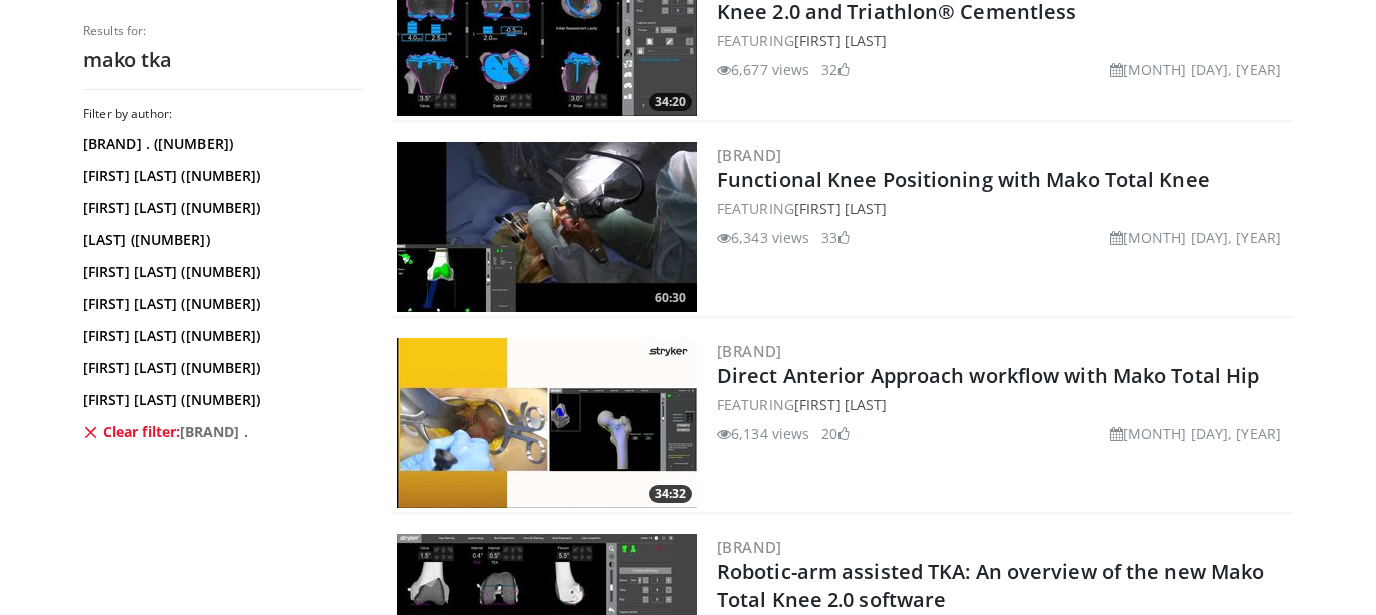 scroll, scrollTop: 1262, scrollLeft: 0, axis: vertical 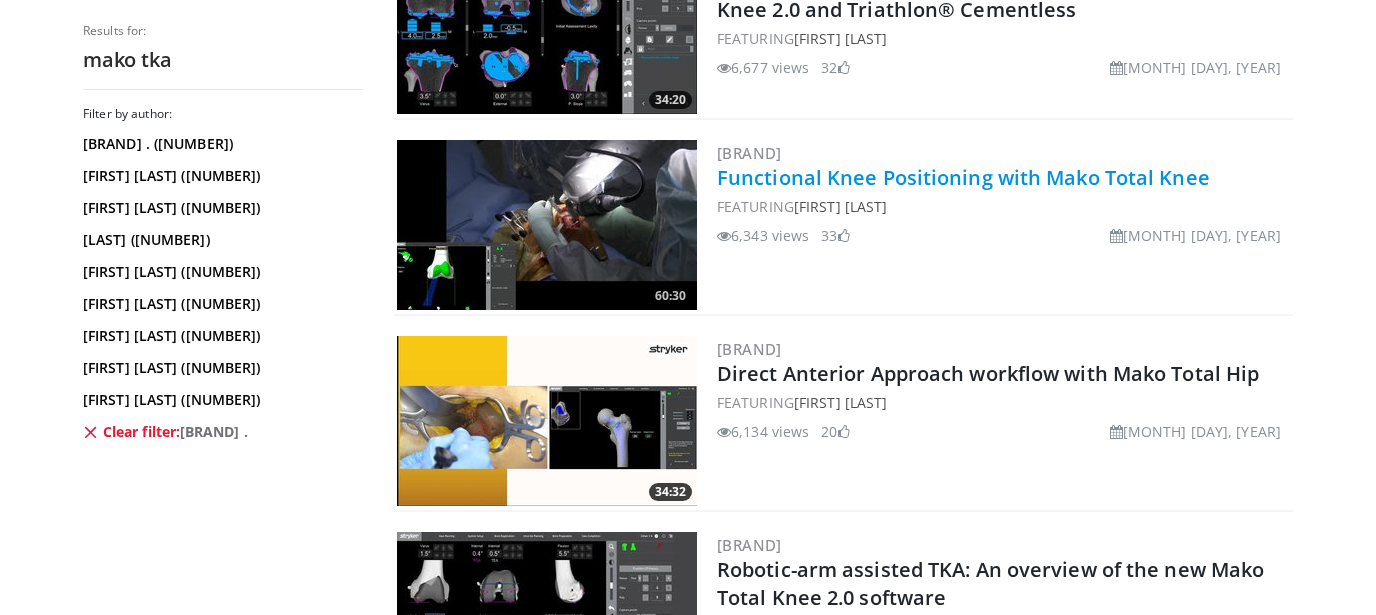 click on "Functional Knee Positioning with Mako Total Knee" at bounding box center (963, 177) 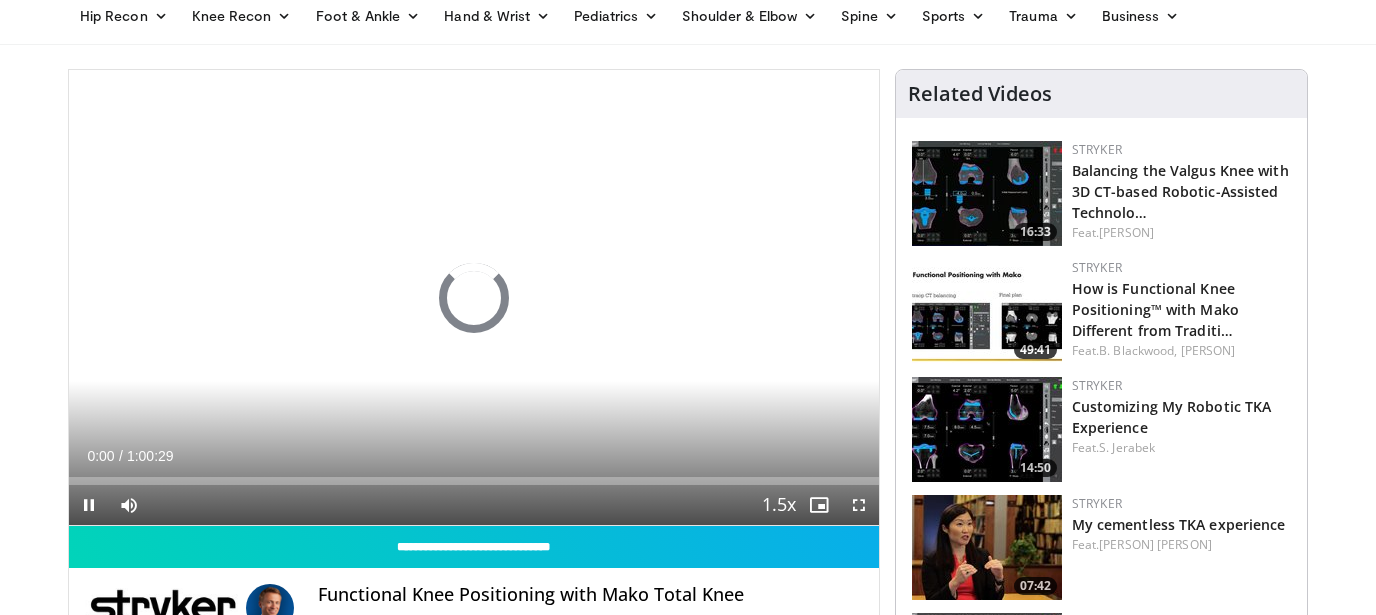 scroll, scrollTop: 96, scrollLeft: 0, axis: vertical 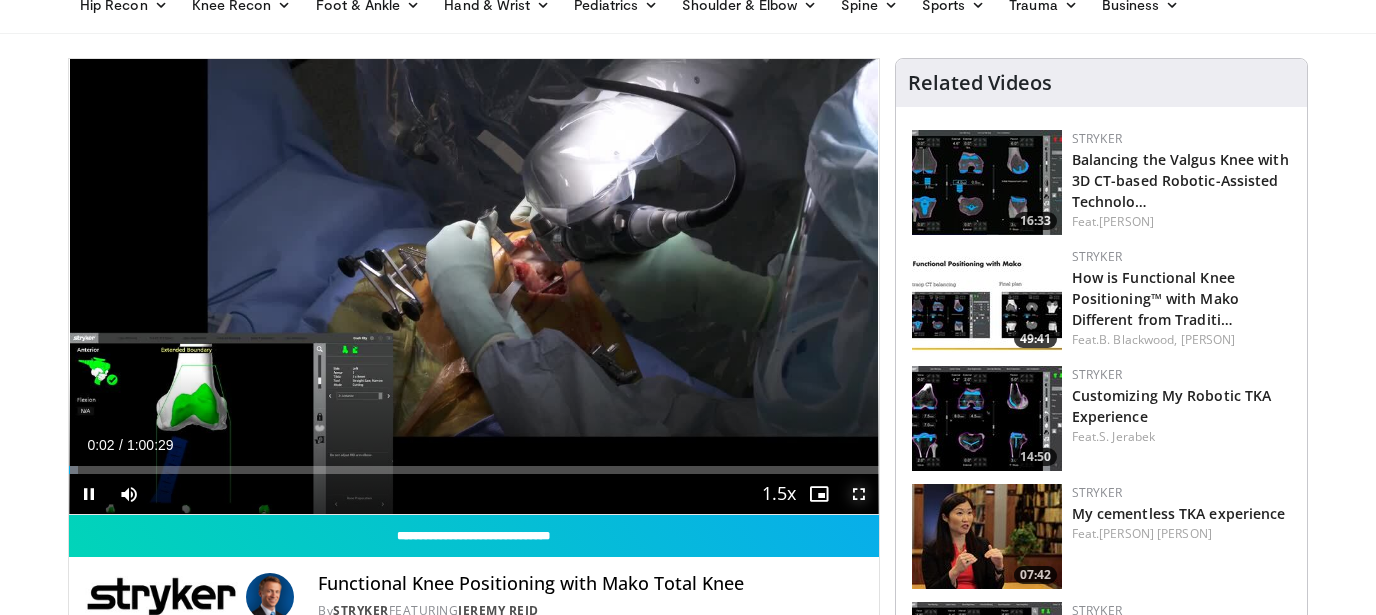 click at bounding box center (859, 494) 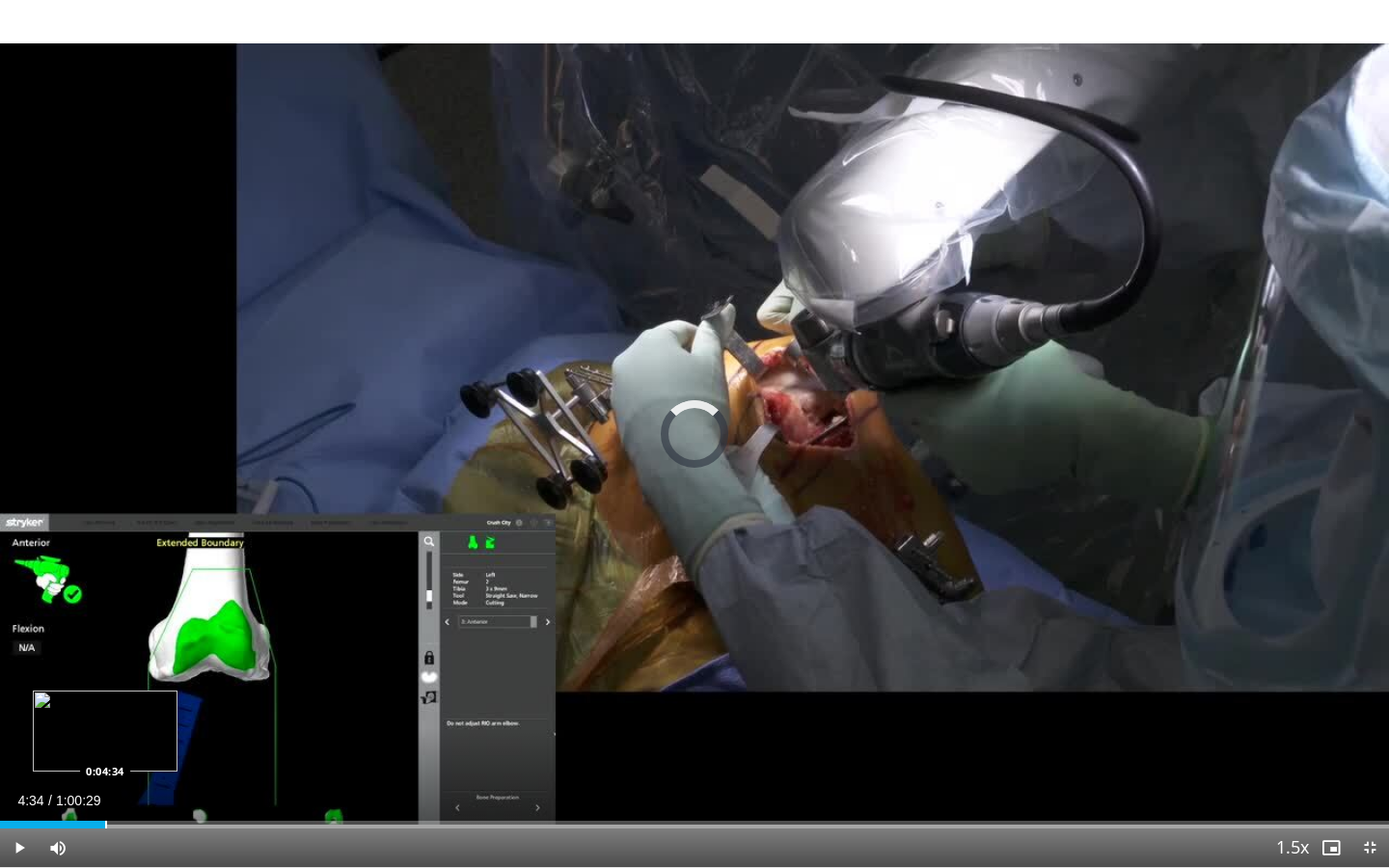 click at bounding box center [106, 825] 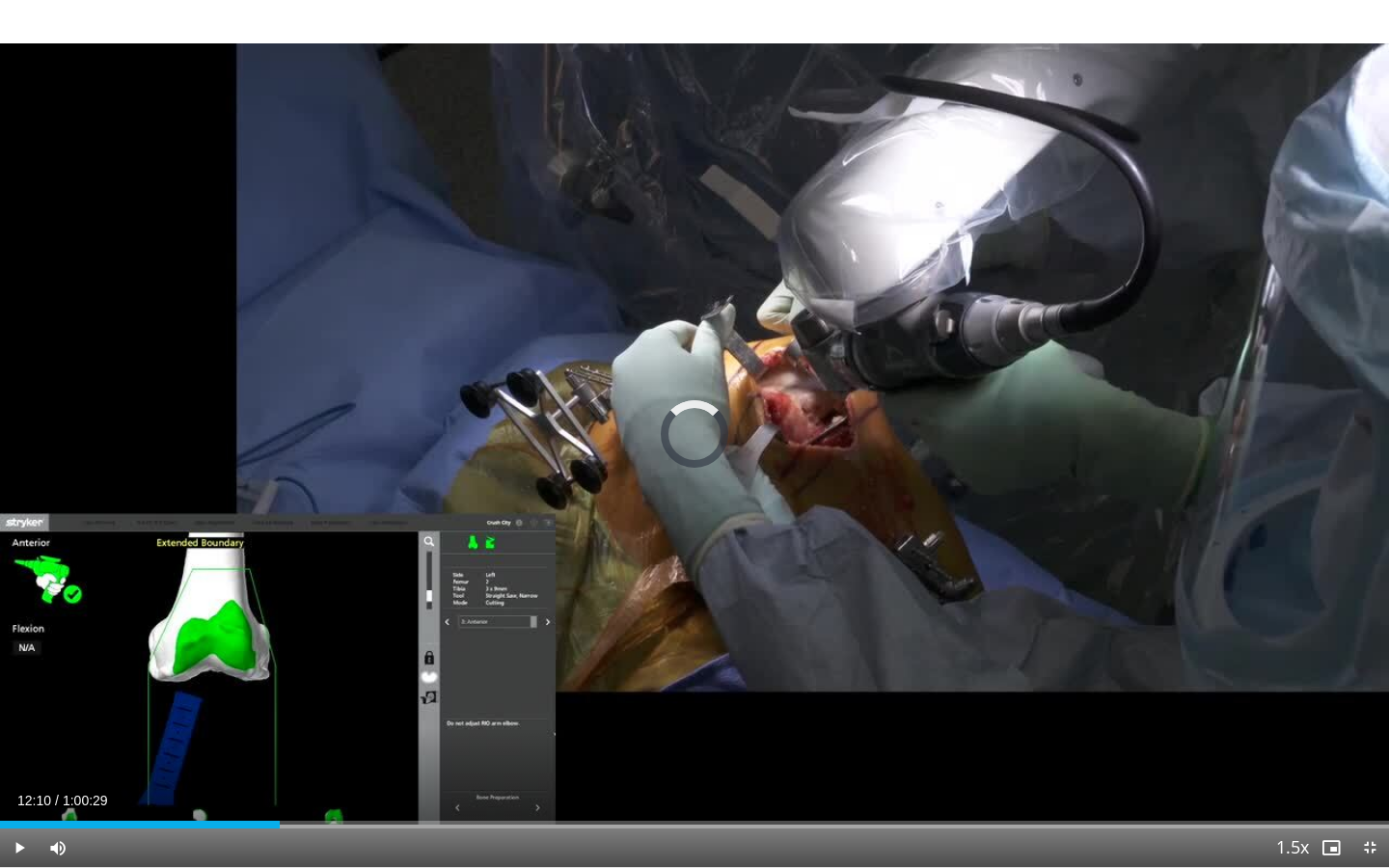 click at bounding box center (281, 825) 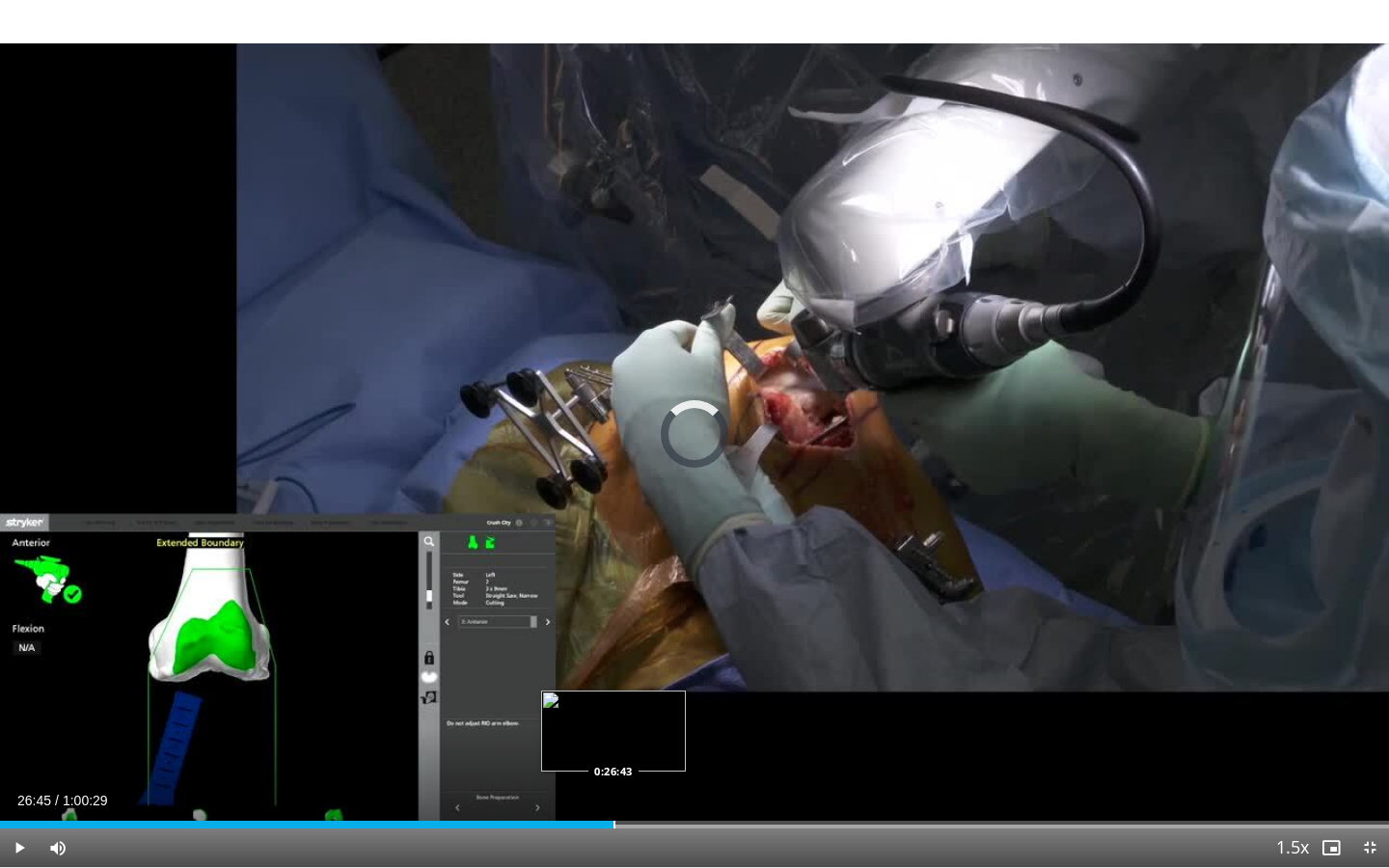 click at bounding box center (614, 825) 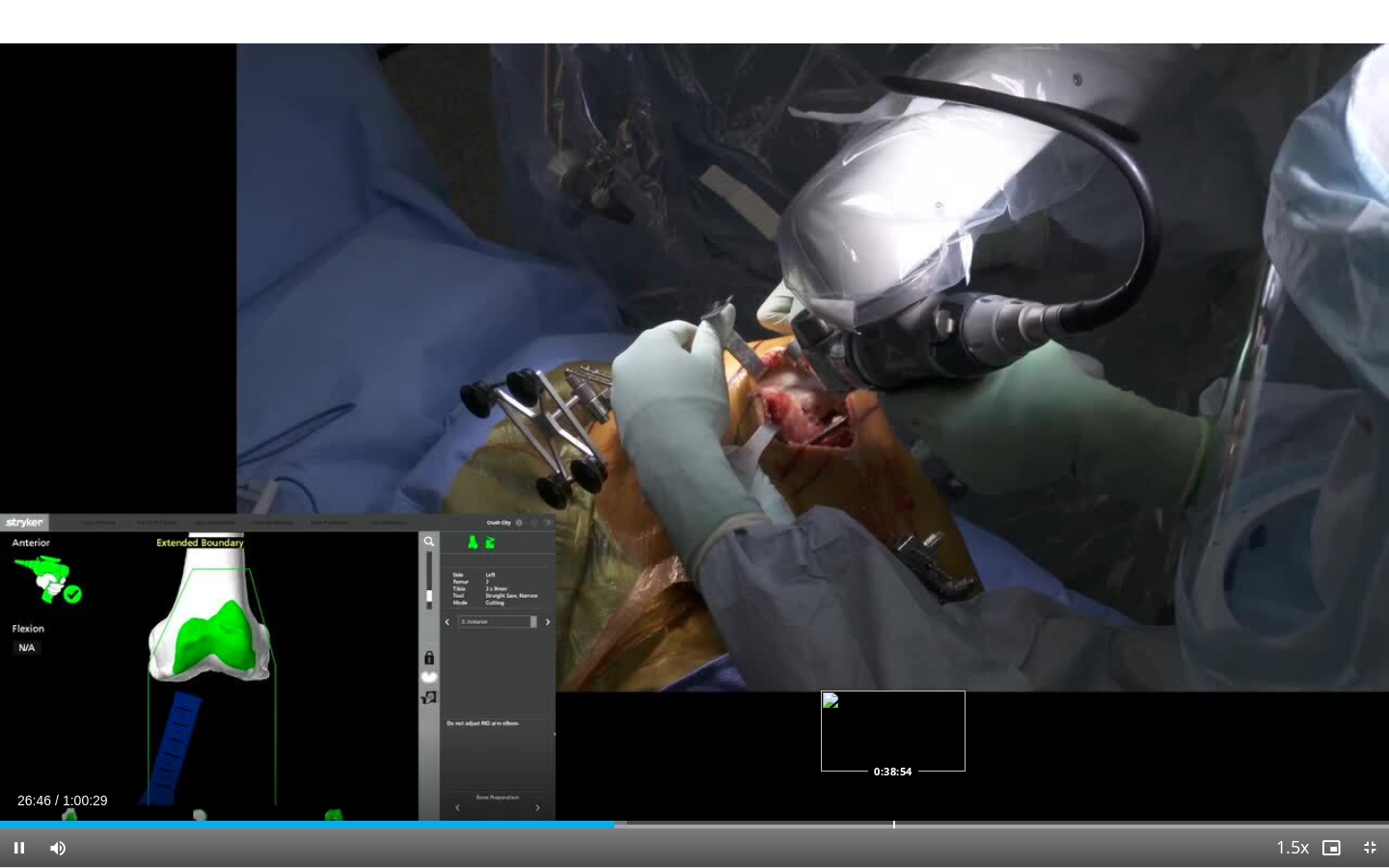 click at bounding box center (894, 825) 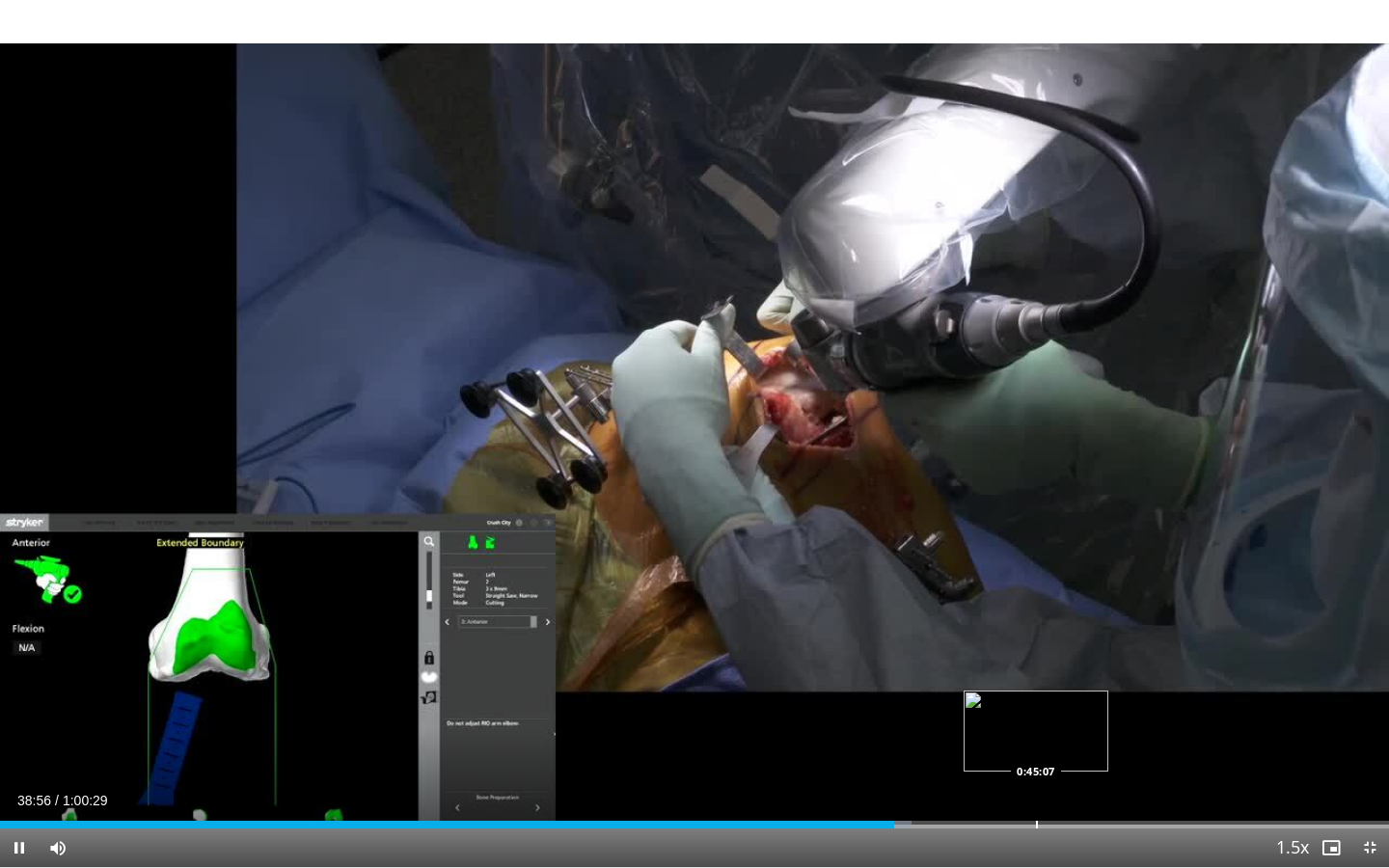 click at bounding box center (1037, 825) 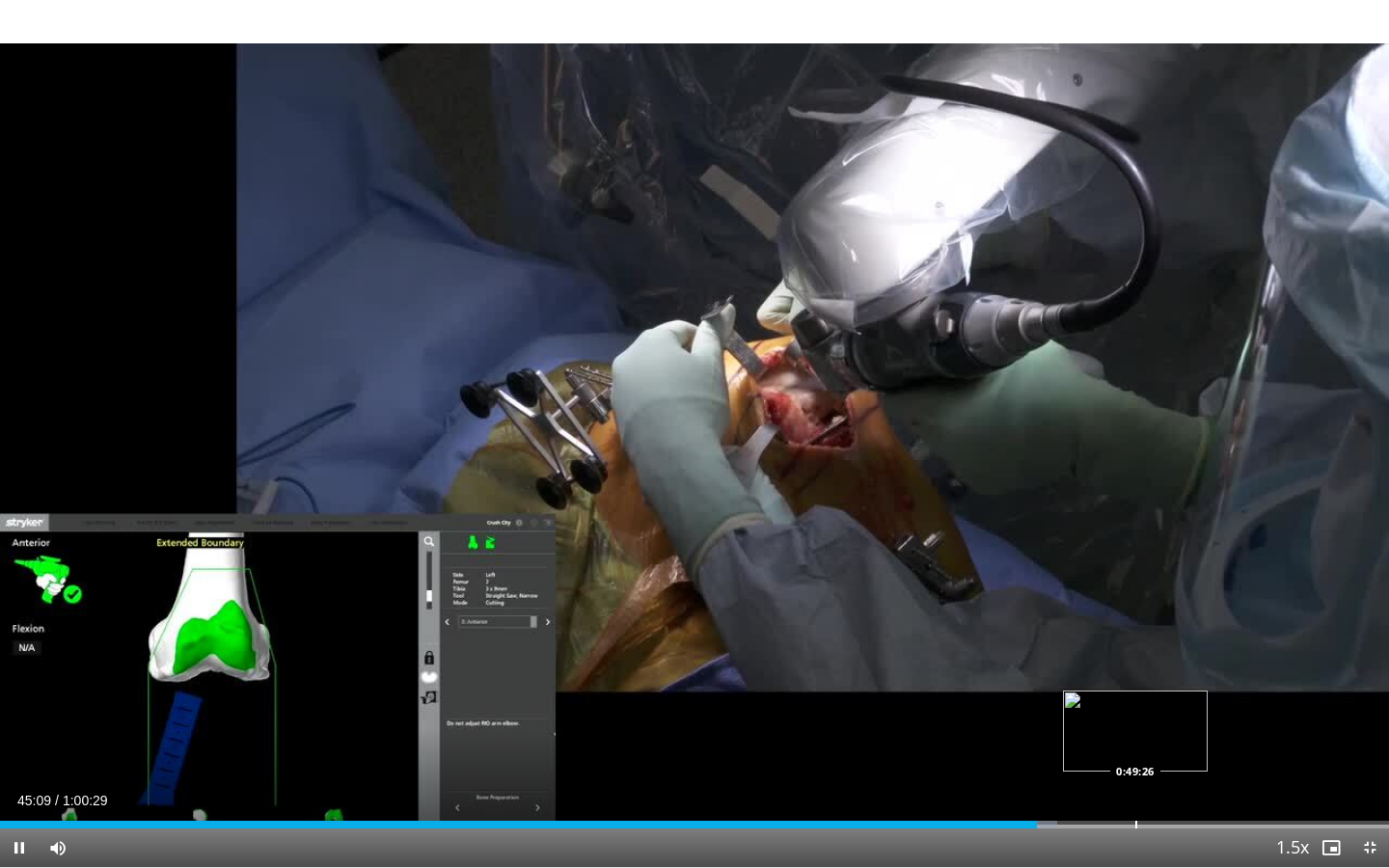 click on "Loaded :  76.11% 0:45:09 0:49:26" at bounding box center (694, 819) 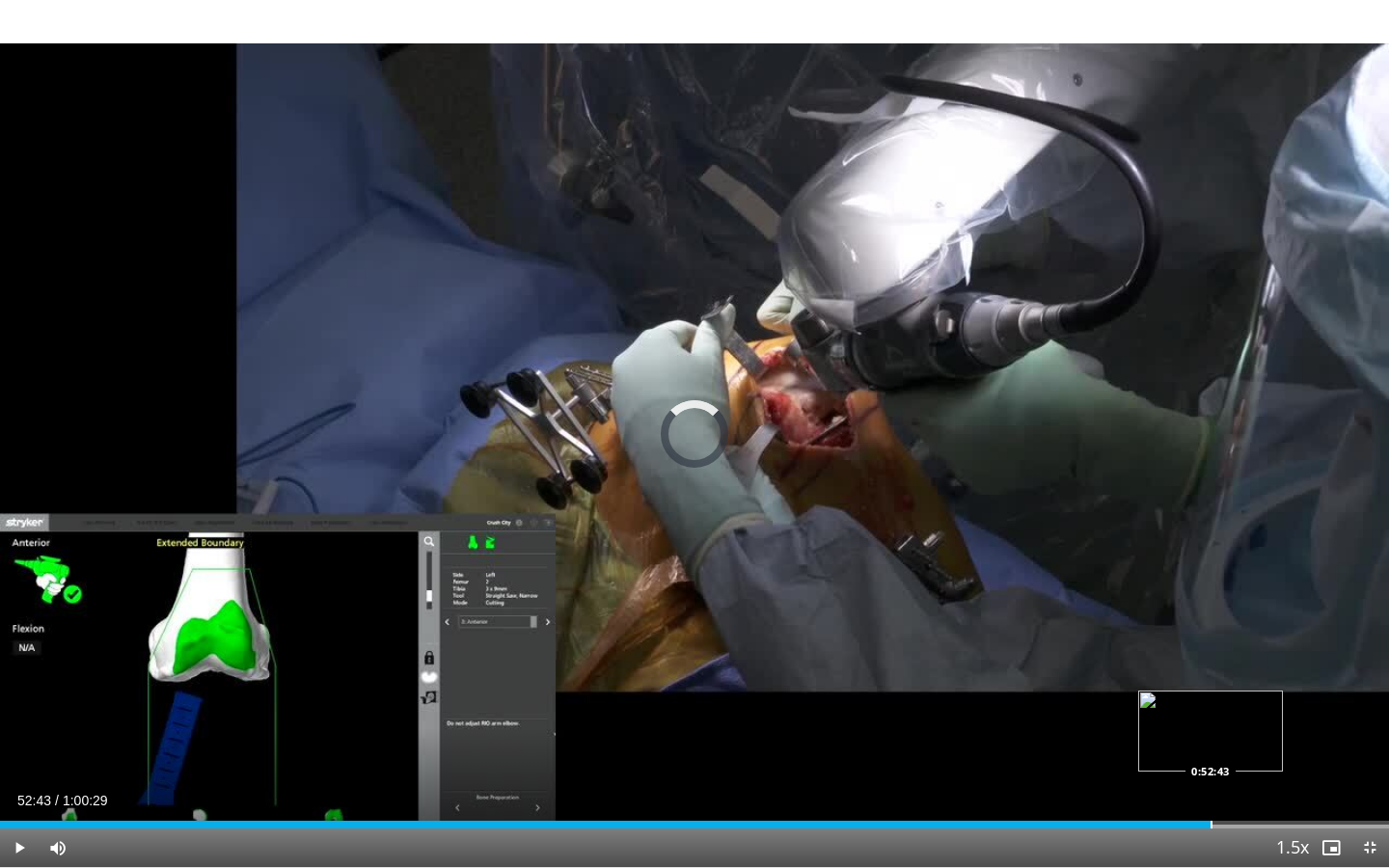 click at bounding box center (1212, 825) 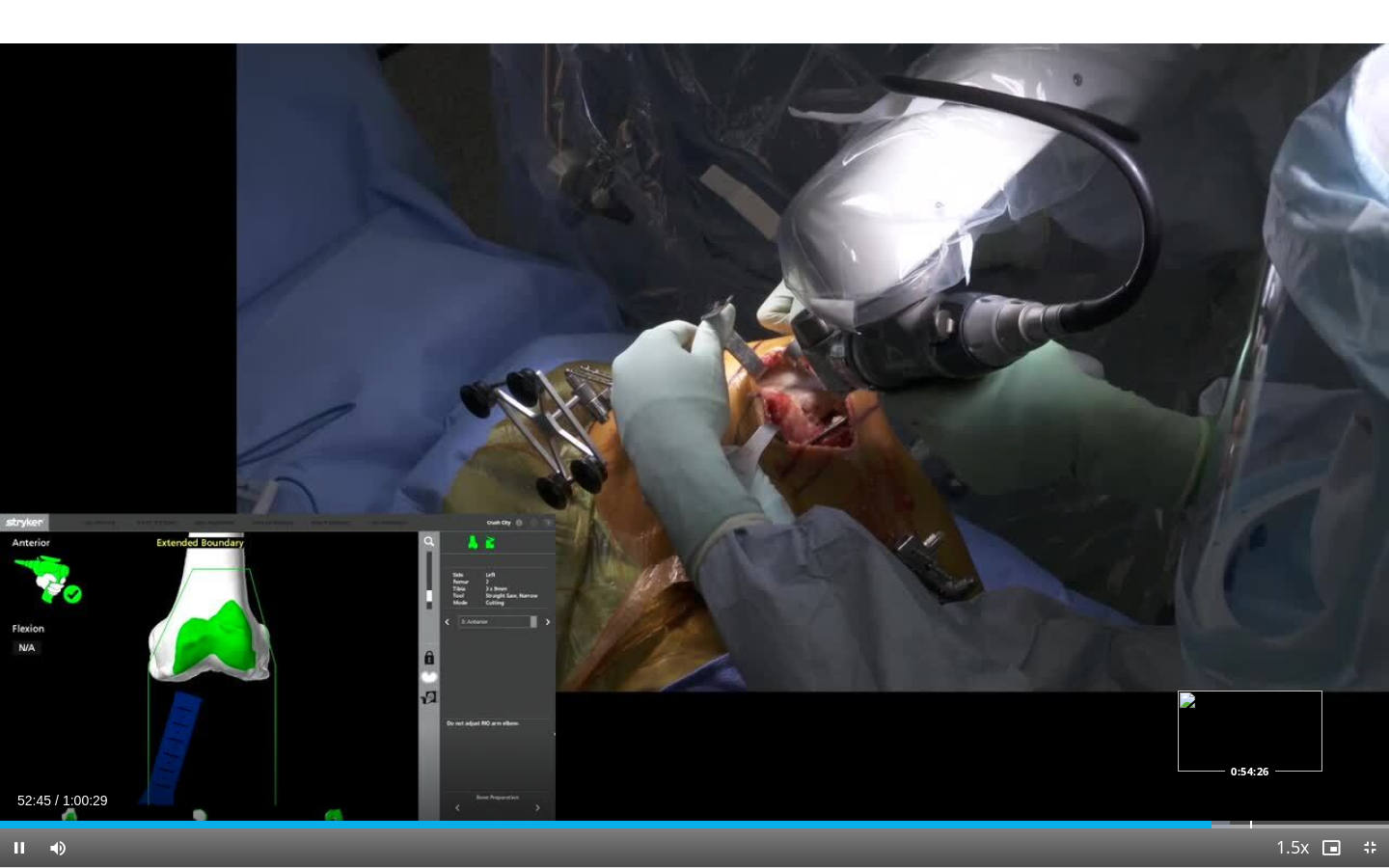 click on "Loaded :  88.57% 0:52:45 0:54:26" at bounding box center (694, 819) 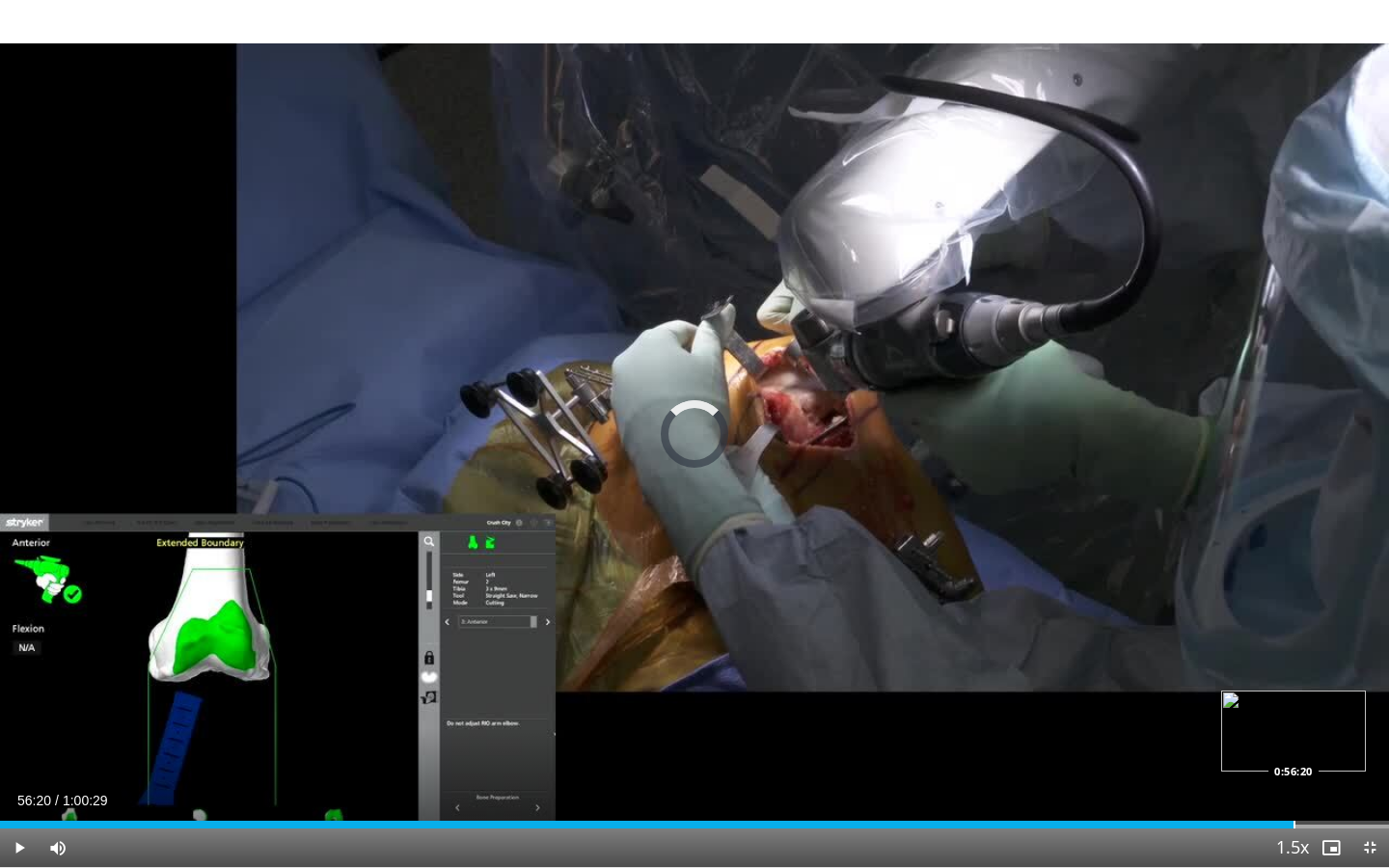 click at bounding box center (1294, 825) 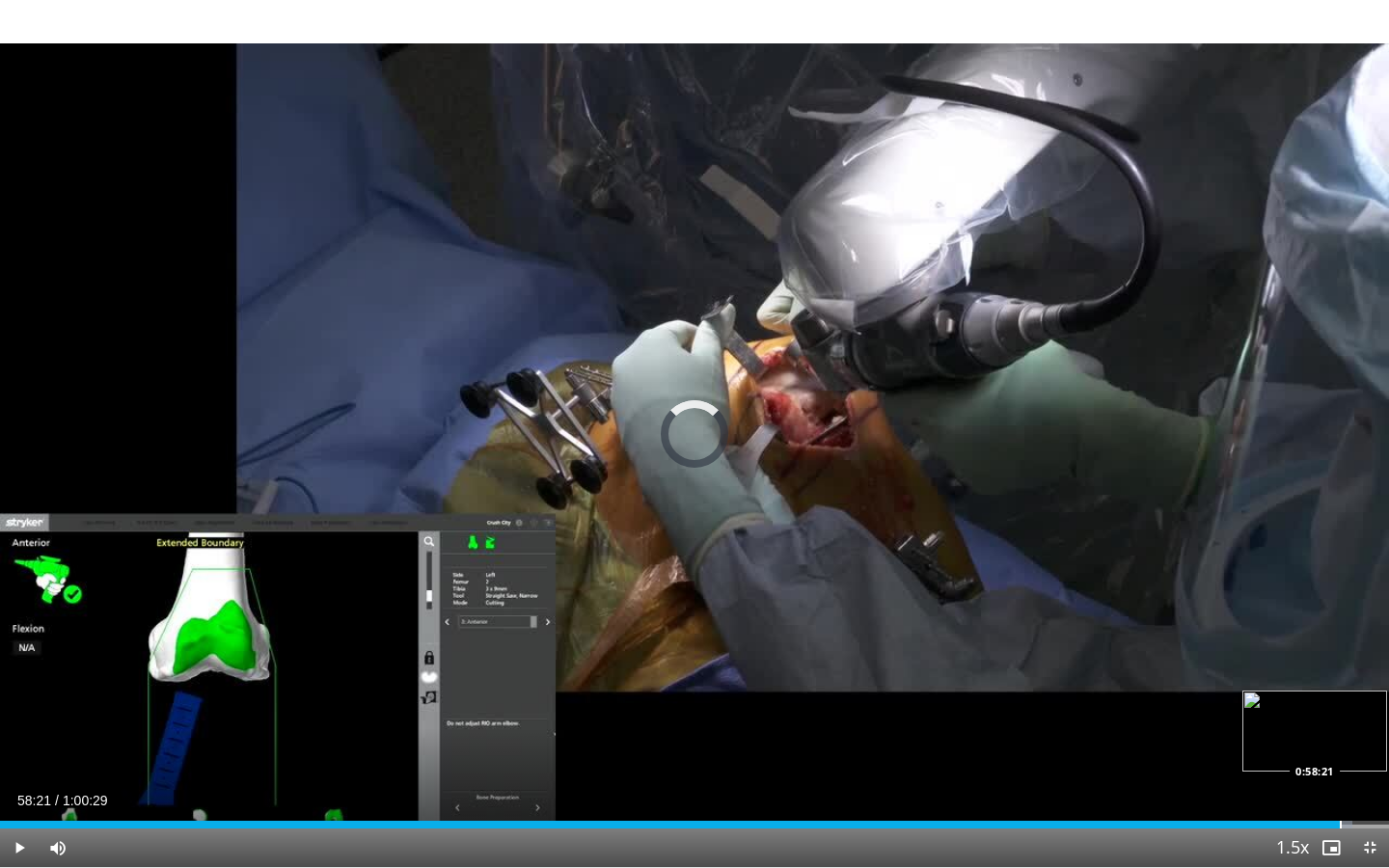 click at bounding box center (1341, 825) 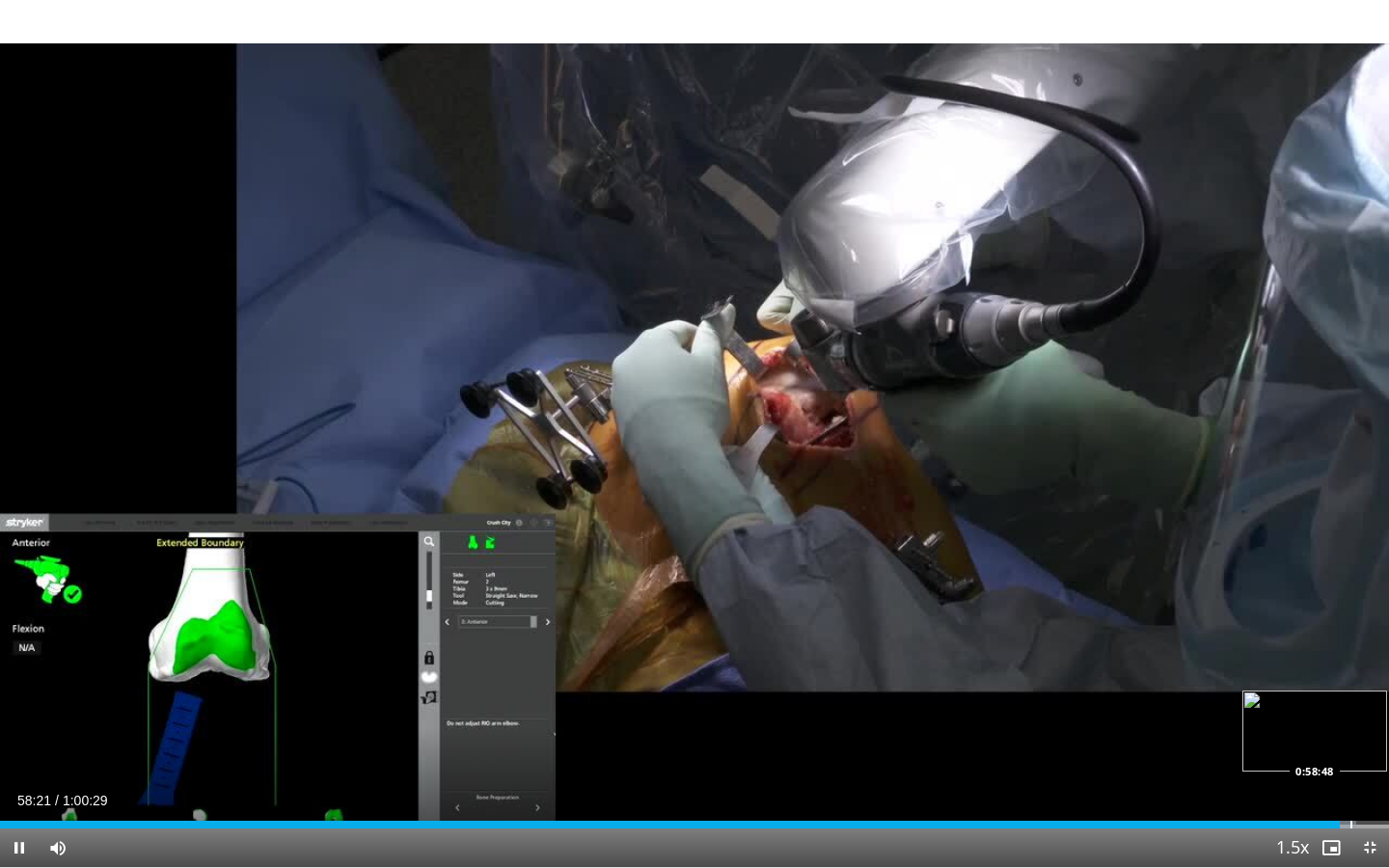 click at bounding box center (1351, 825) 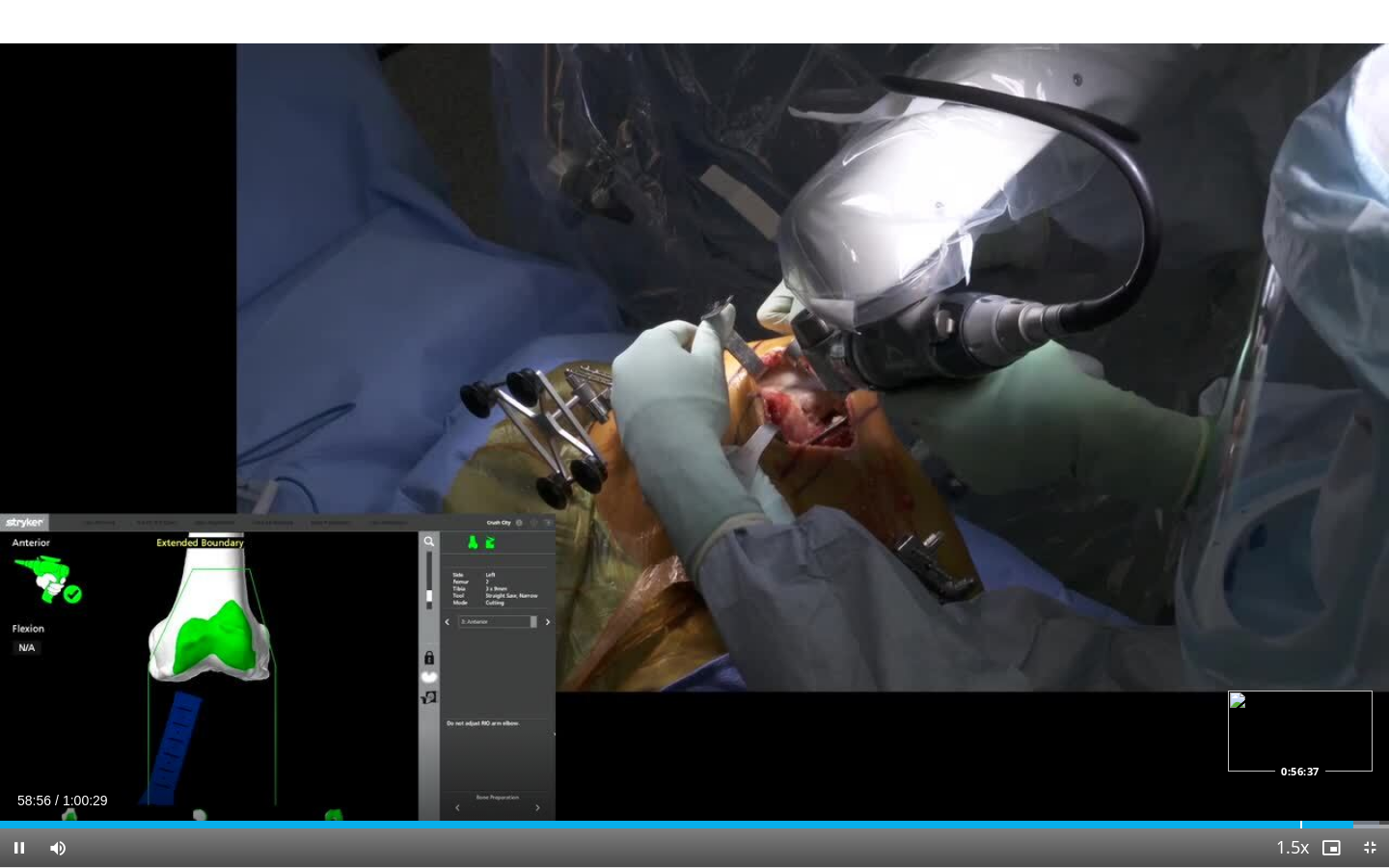 click at bounding box center (1301, 825) 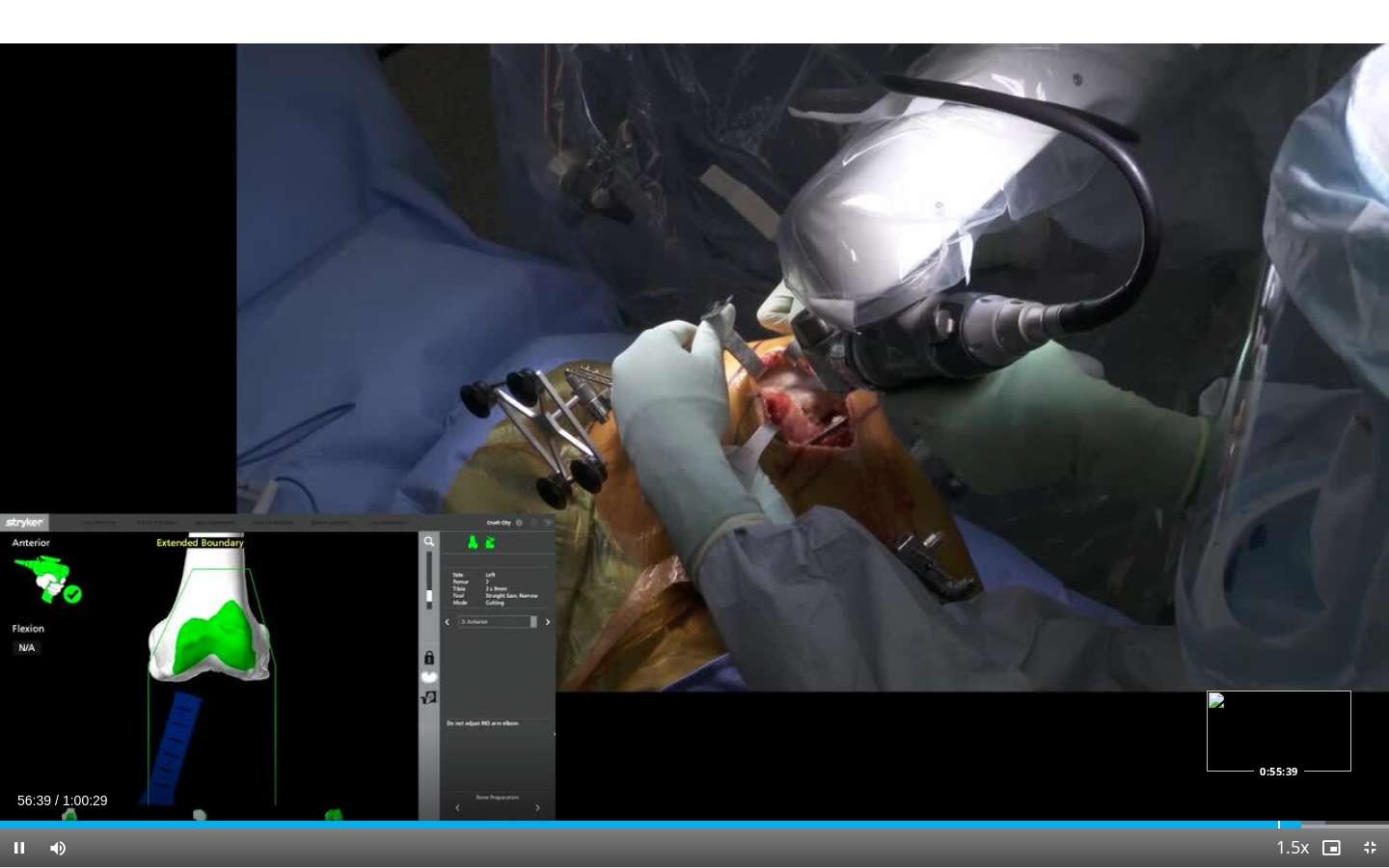 click on "Loaded :  95.42% 0:56:39 0:55:39" at bounding box center (694, 819) 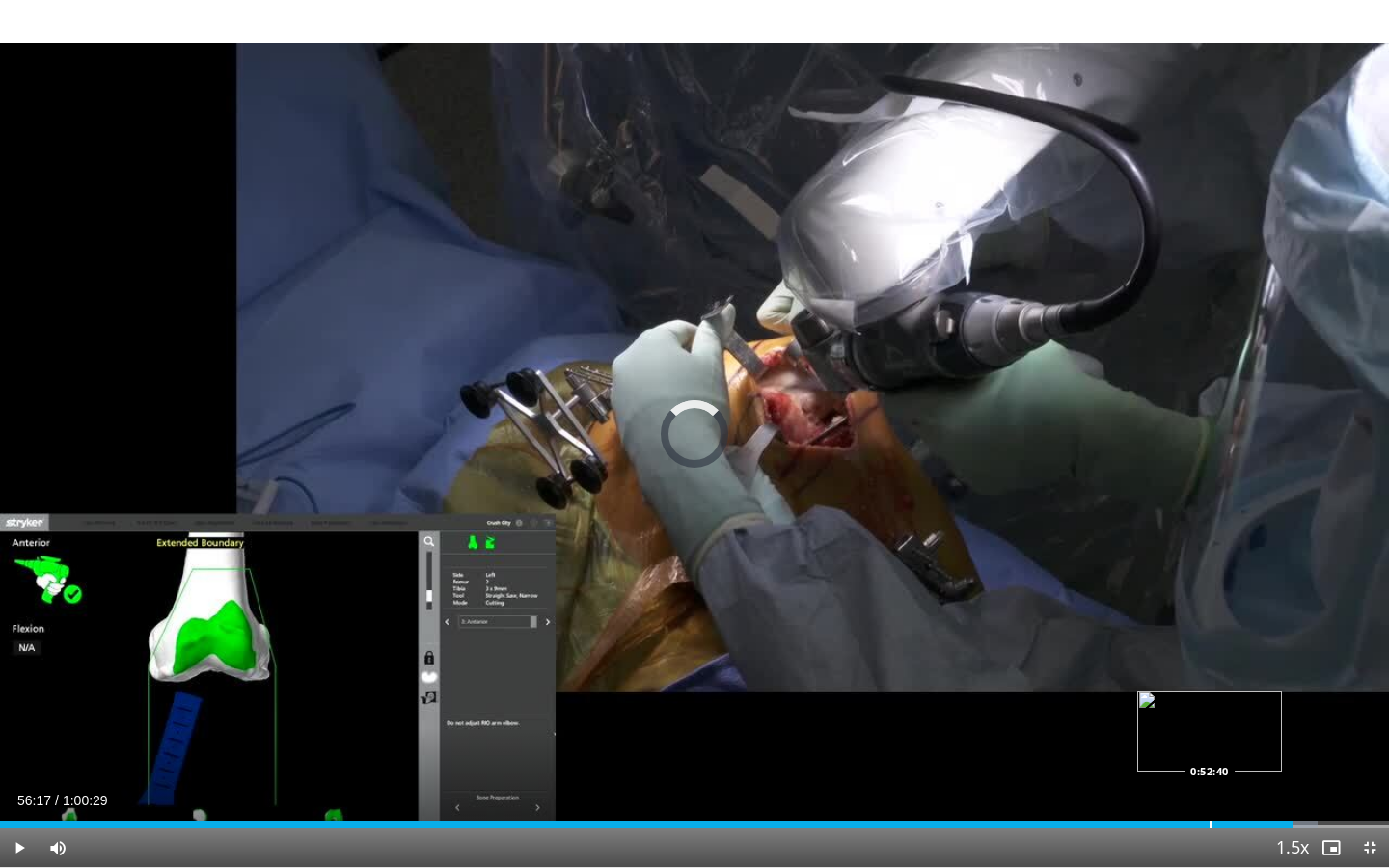 click on "Loaded :  94.87% 0:52:40 0:52:40" at bounding box center (694, 819) 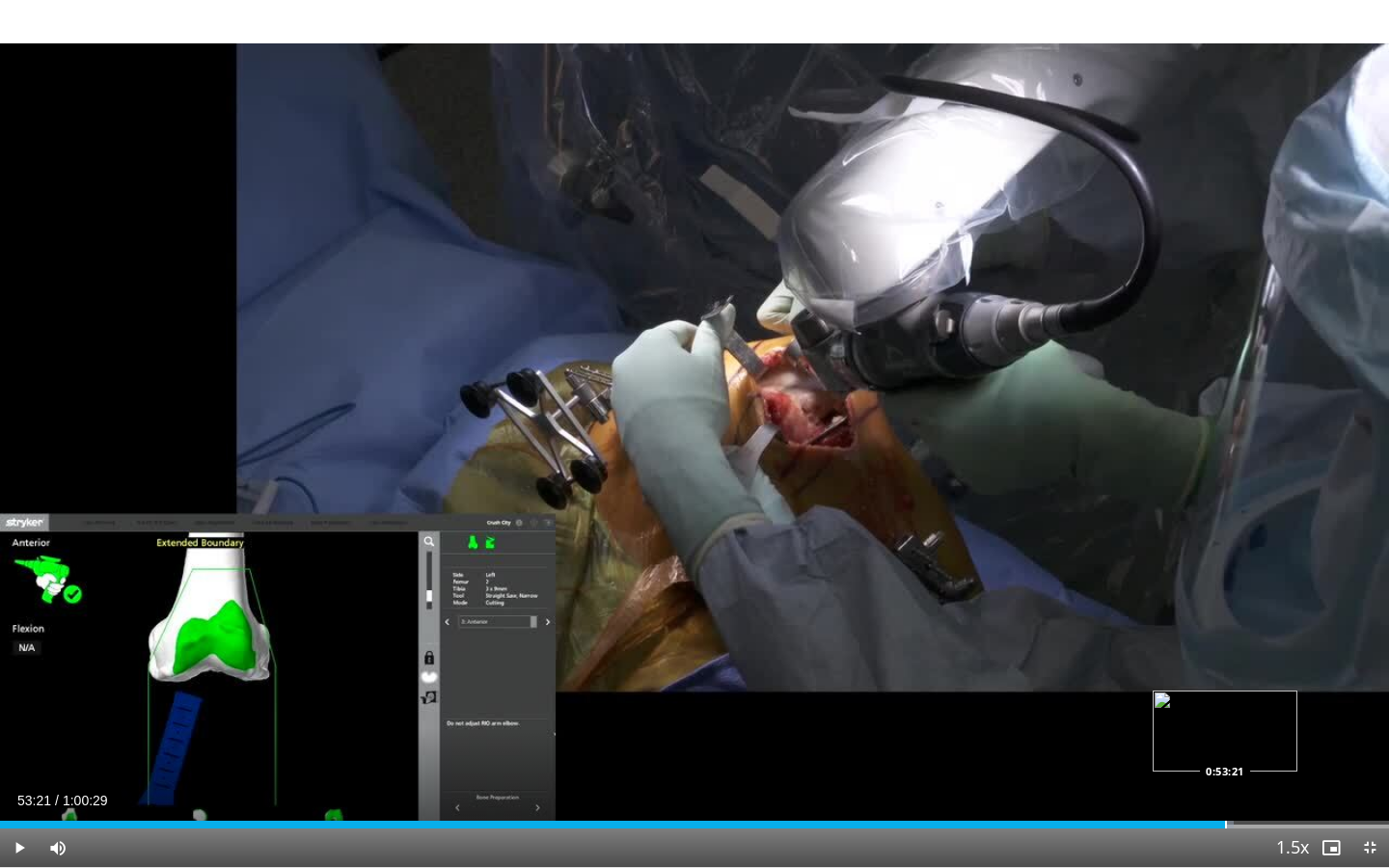 click at bounding box center [1226, 825] 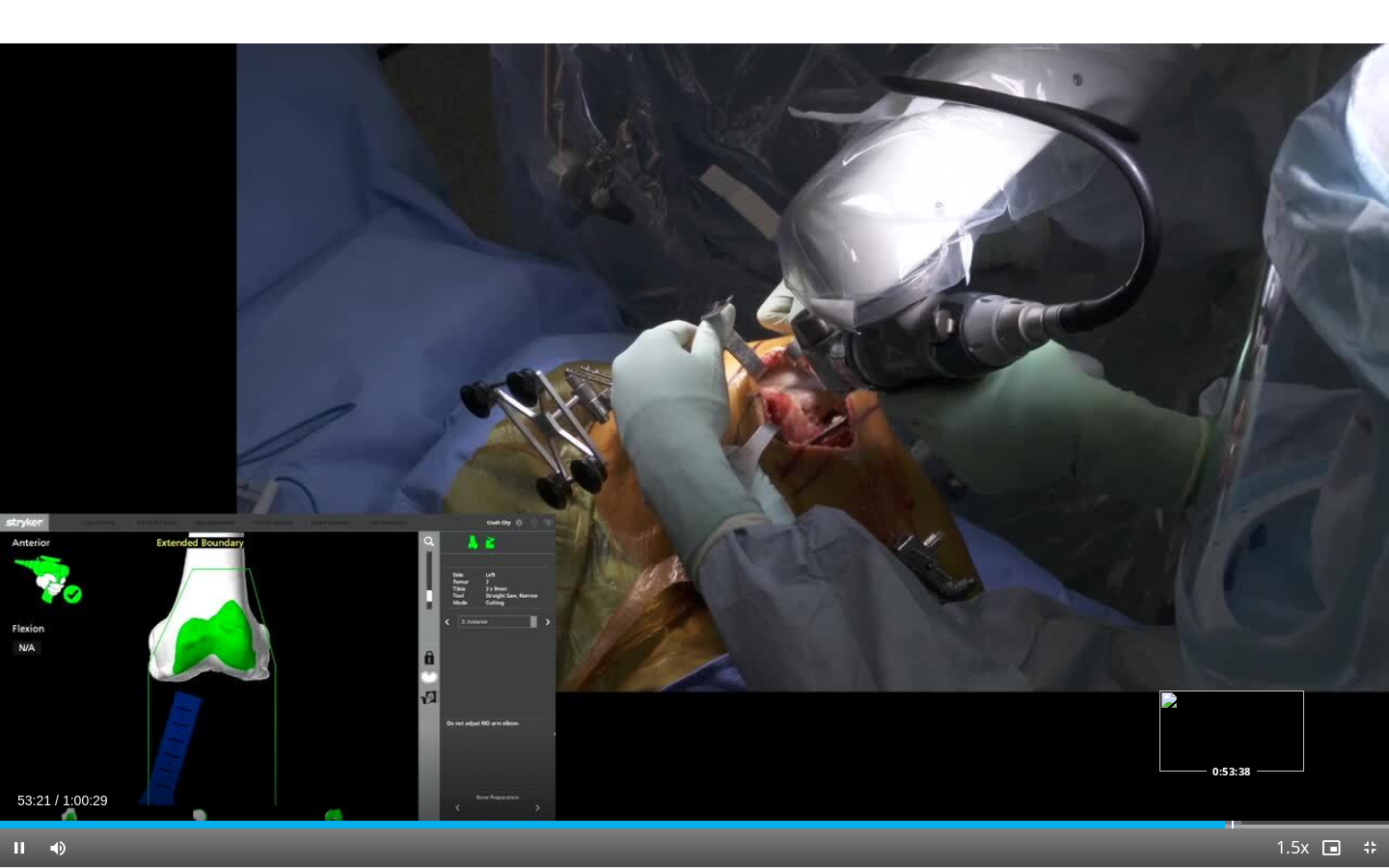 click at bounding box center [1233, 825] 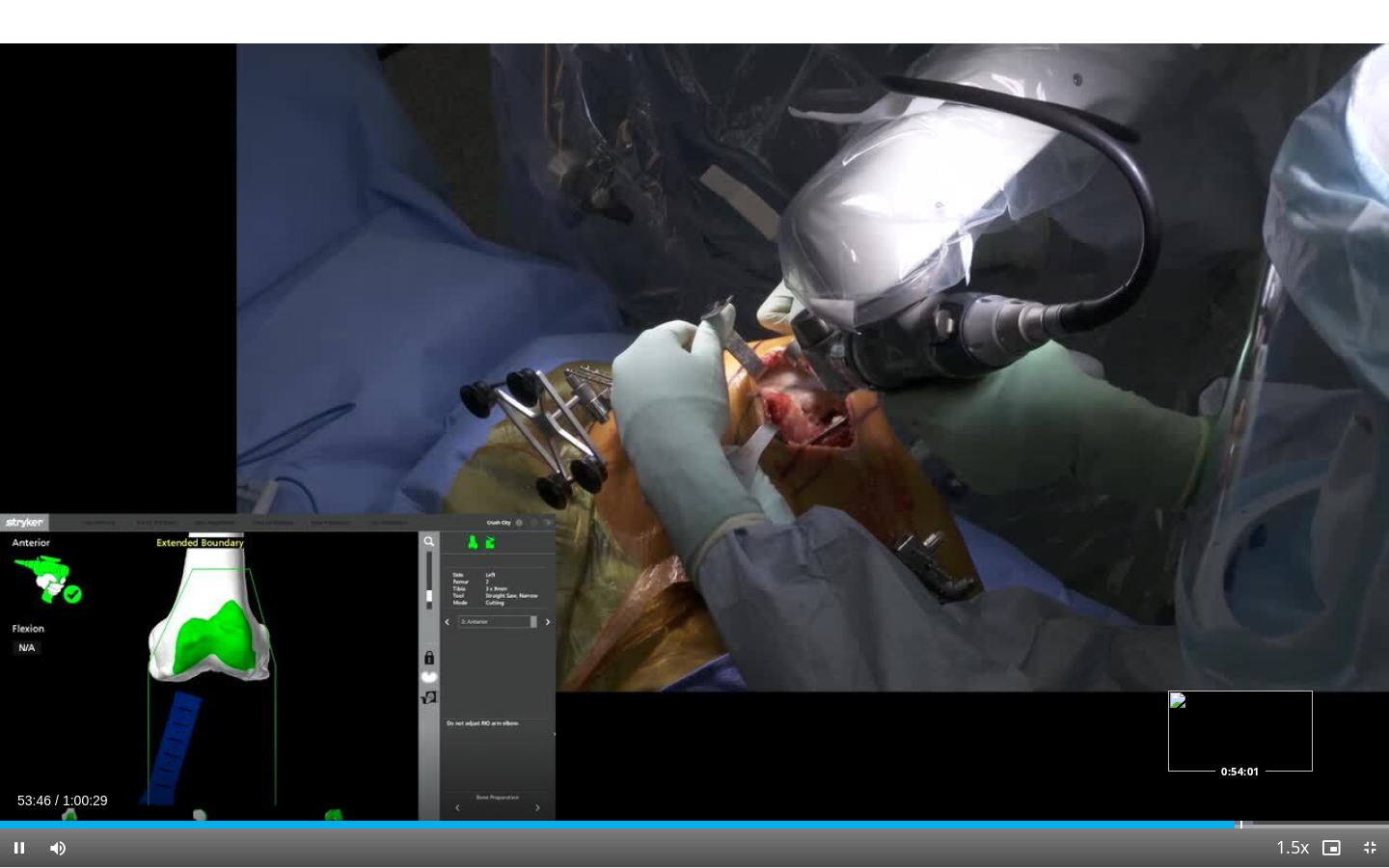 click at bounding box center [1241, 825] 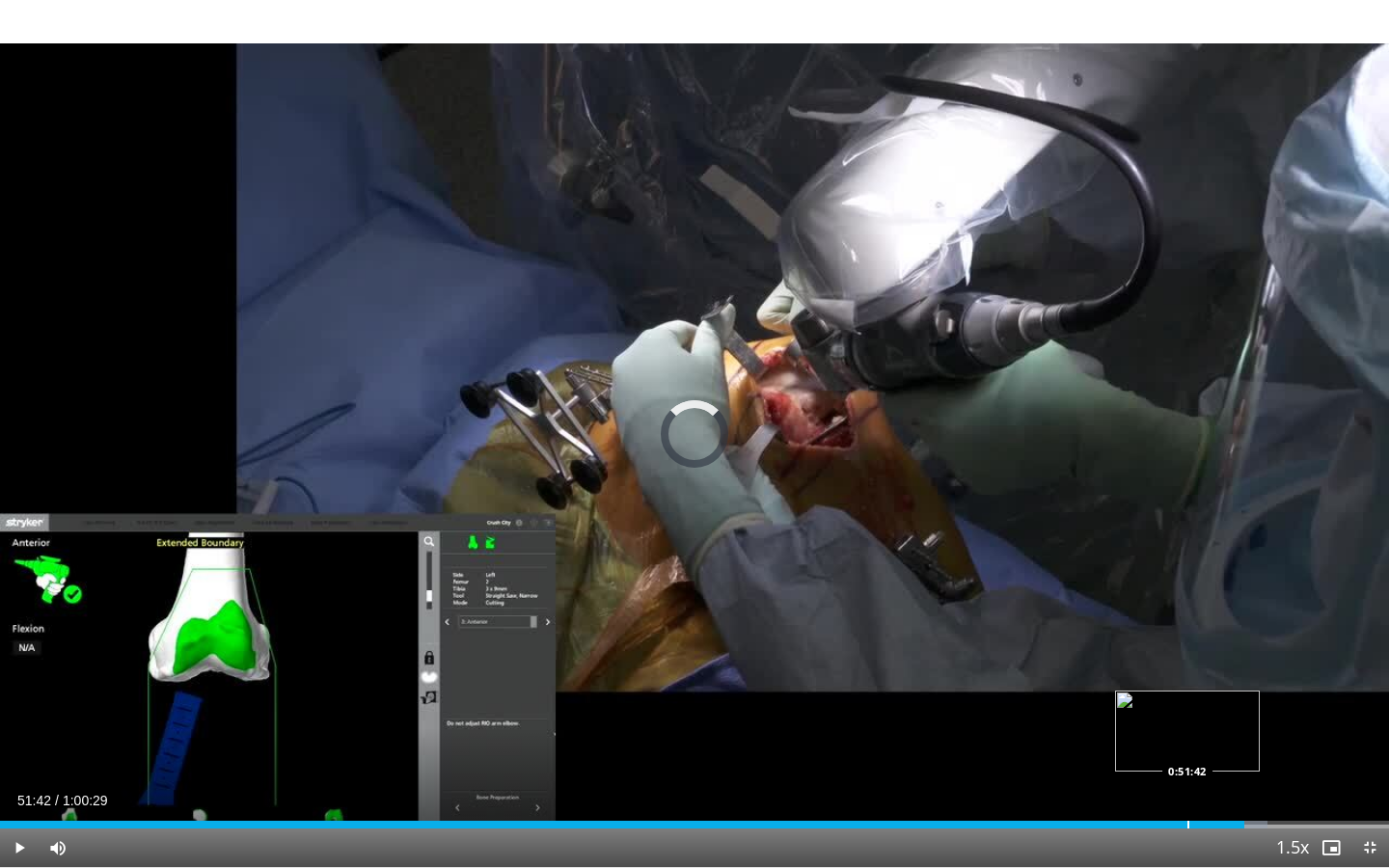 click on "Loaded :  91.28% 0:54:11 0:51:42" at bounding box center [694, 819] 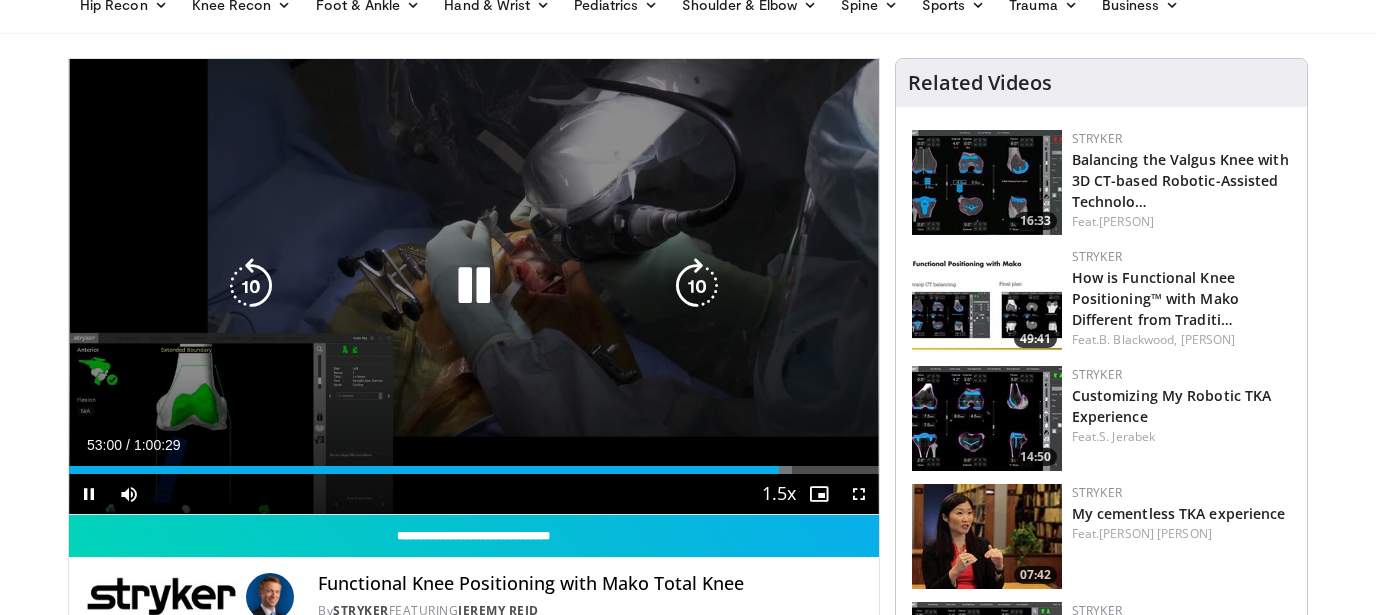 click at bounding box center [474, 286] 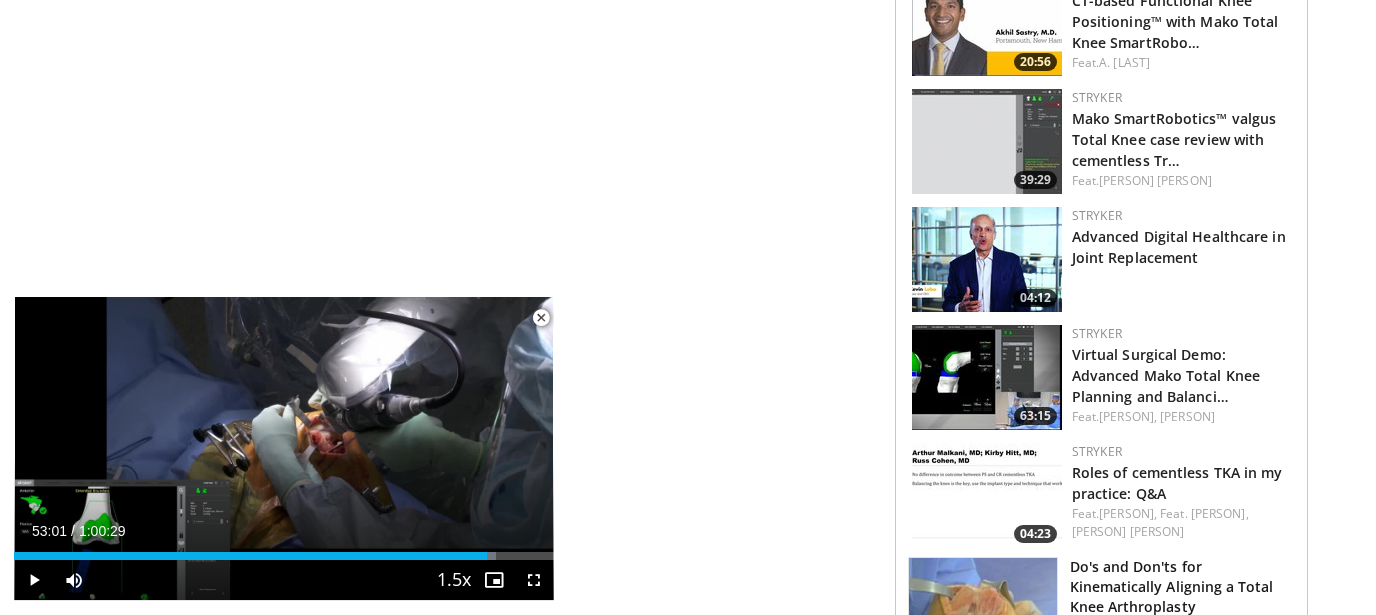 scroll, scrollTop: 1204, scrollLeft: 0, axis: vertical 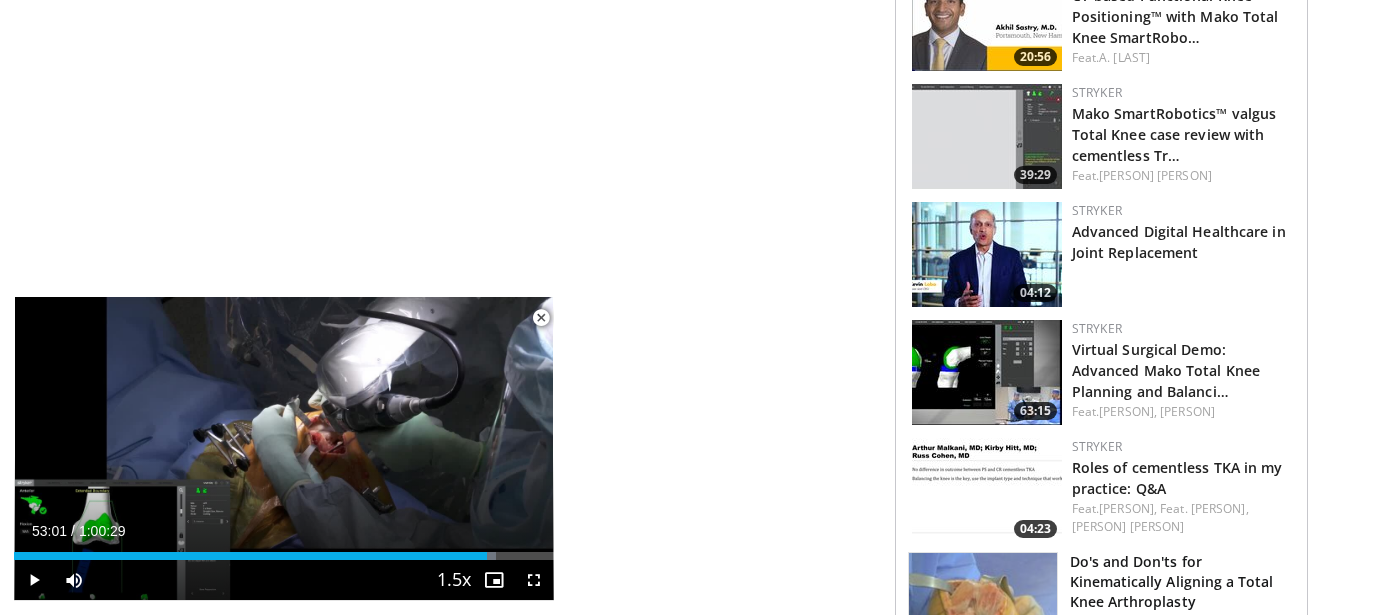 click at bounding box center (987, 136) 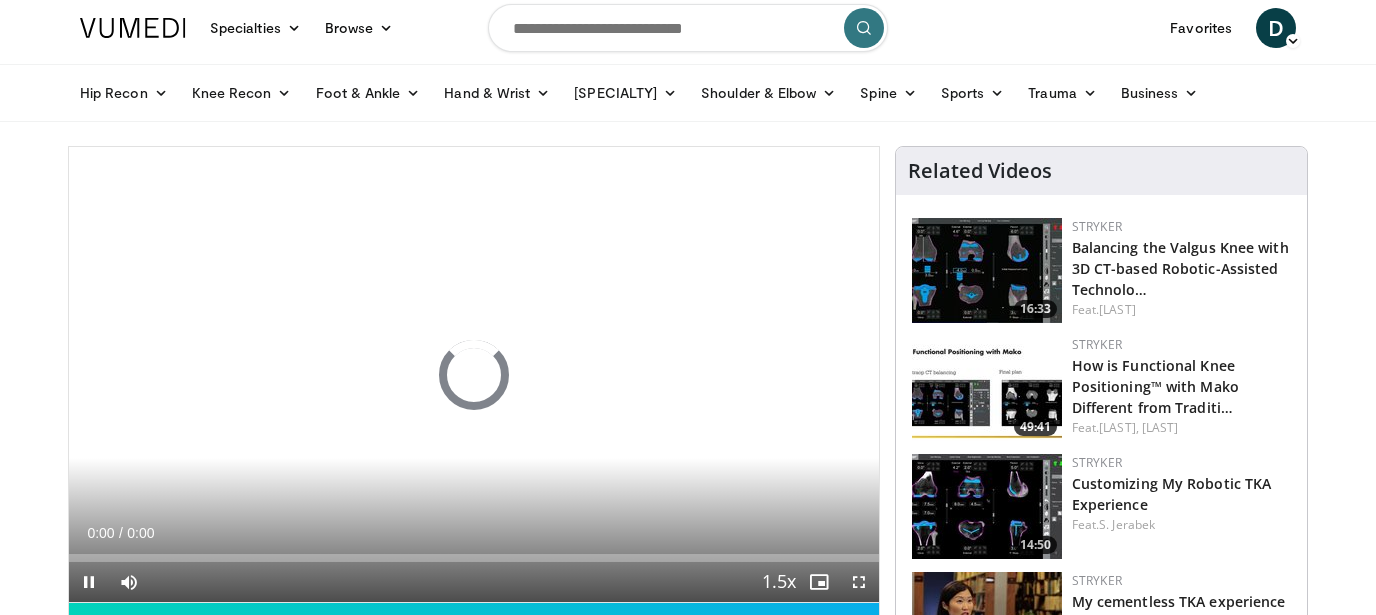 scroll, scrollTop: 69, scrollLeft: 0, axis: vertical 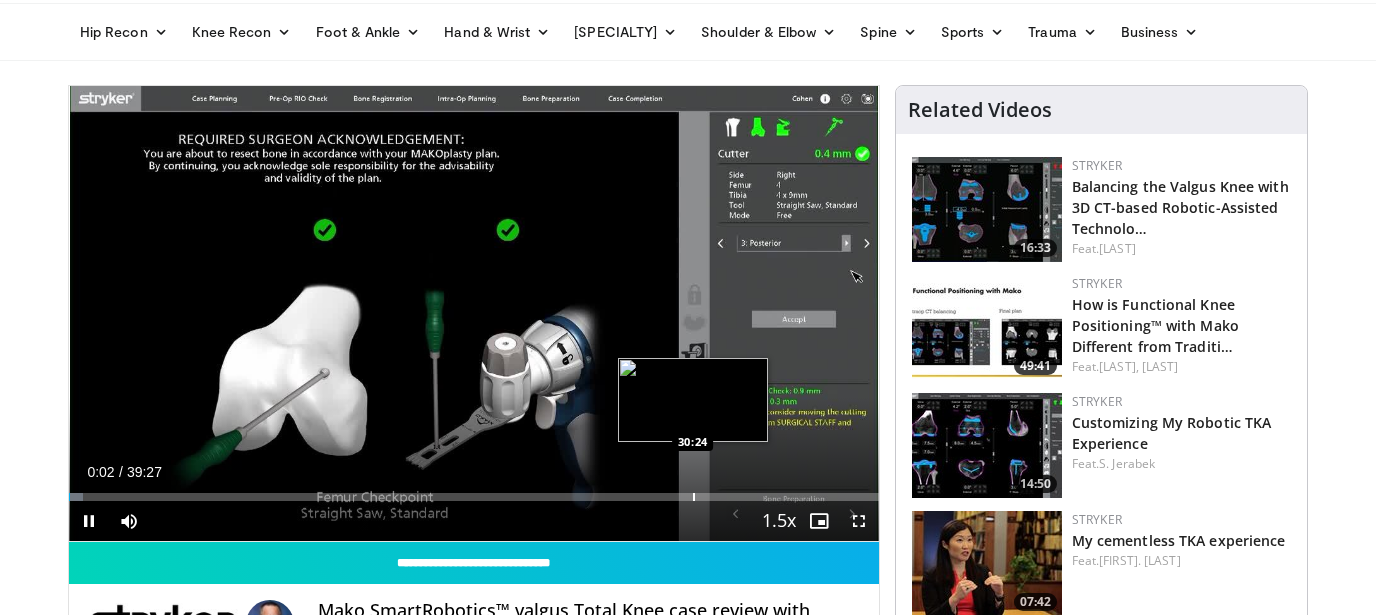 click at bounding box center (694, 497) 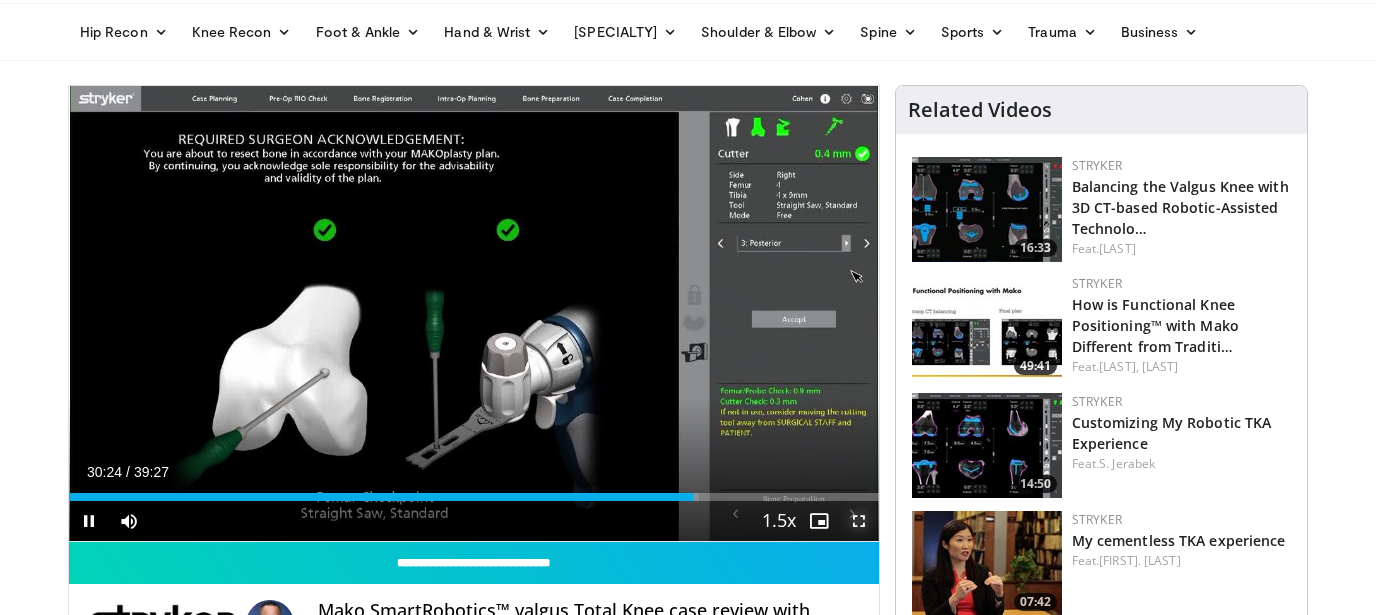 click at bounding box center (859, 521) 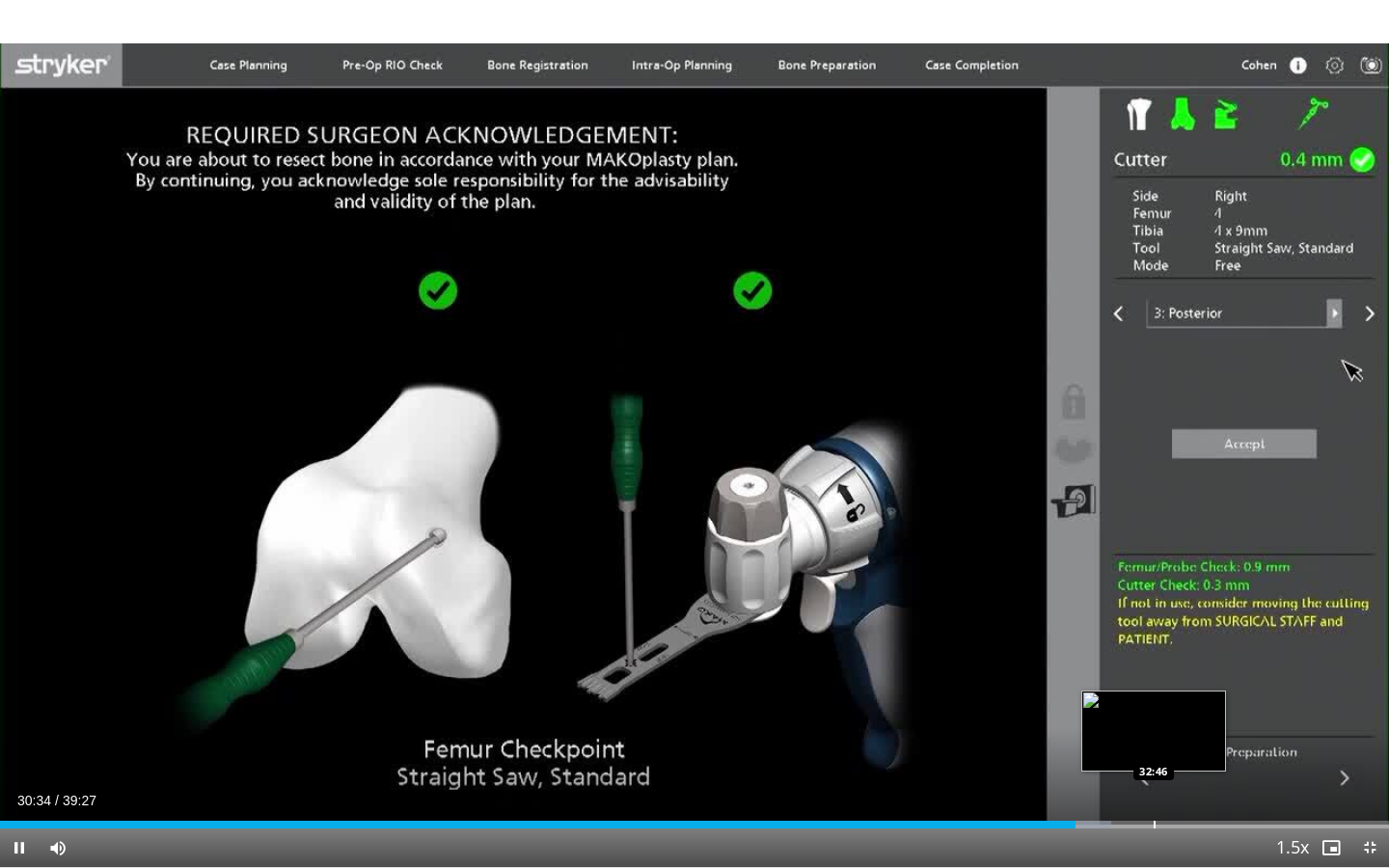 click on "Loaded :  80.01% 30:34 32:46" at bounding box center [694, 819] 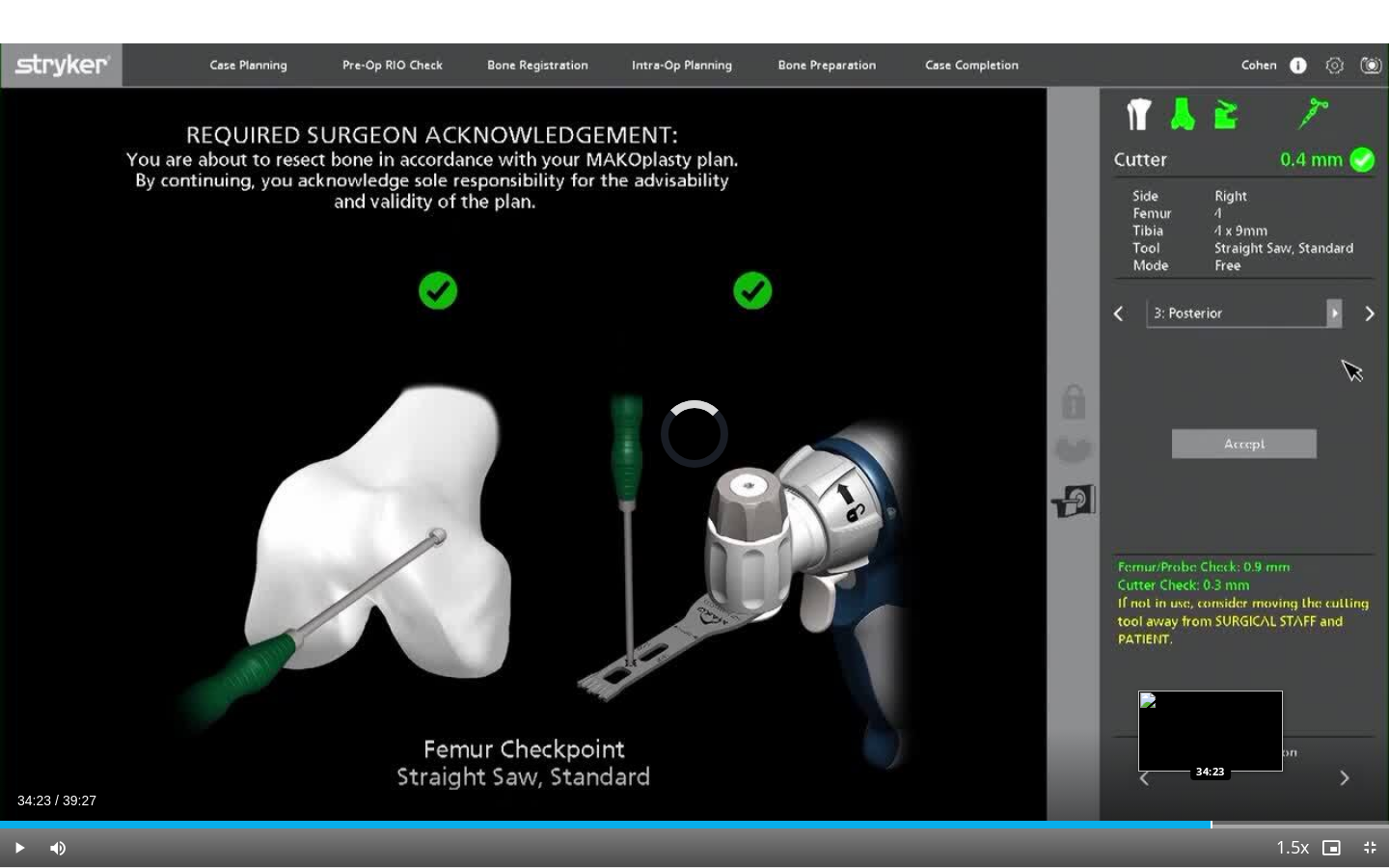 click at bounding box center (1212, 825) 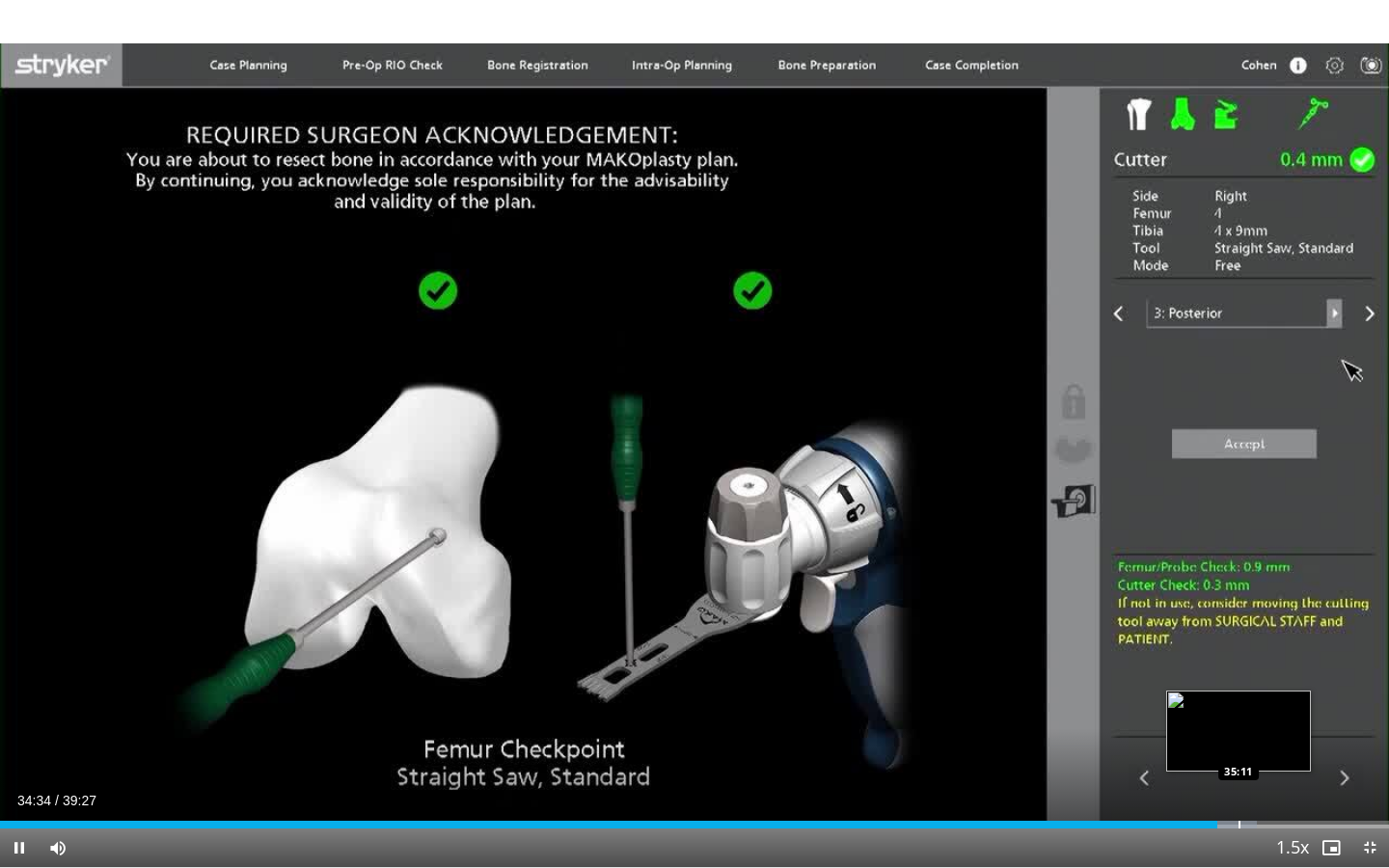 click at bounding box center (1239, 825) 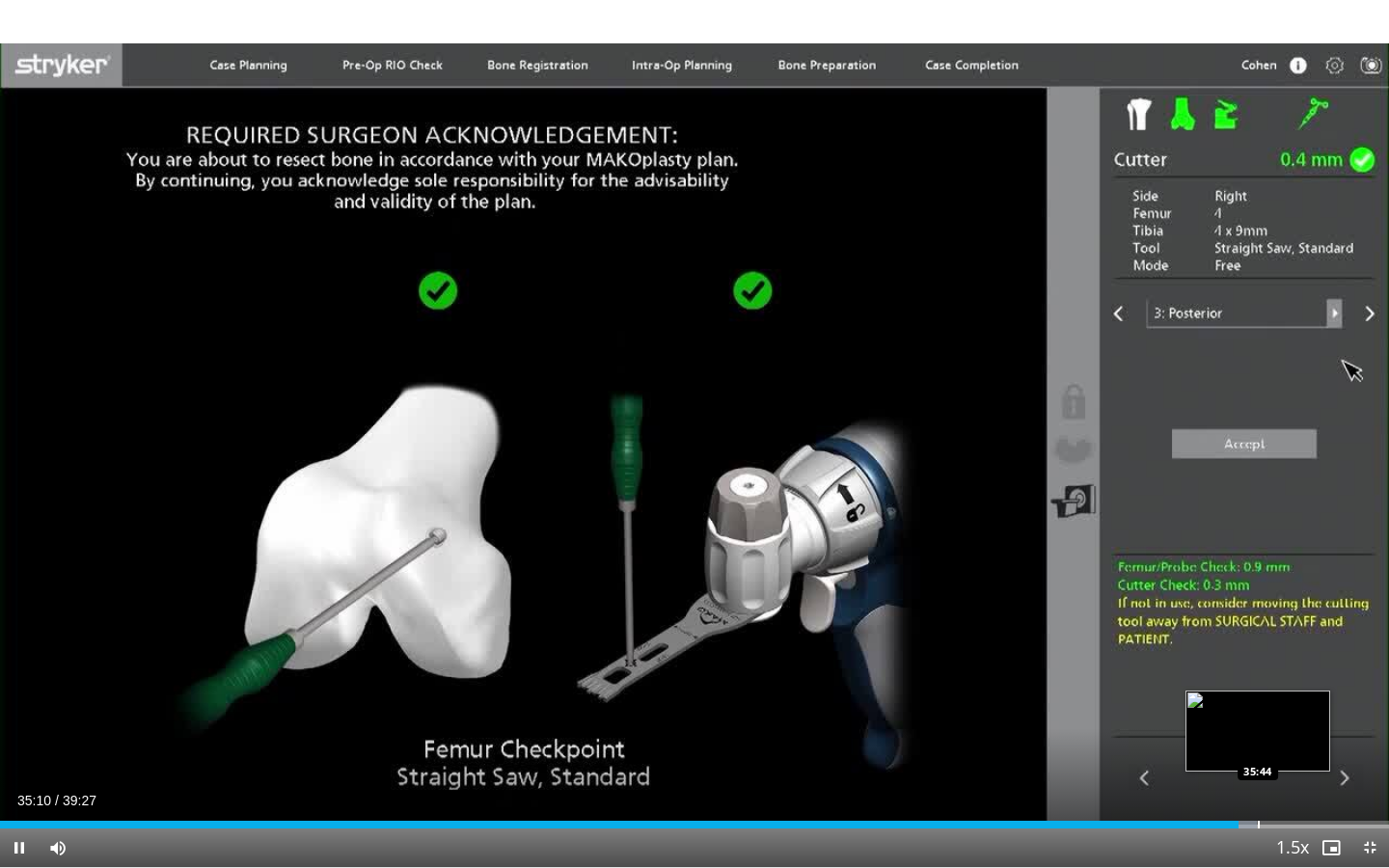 click at bounding box center (1259, 825) 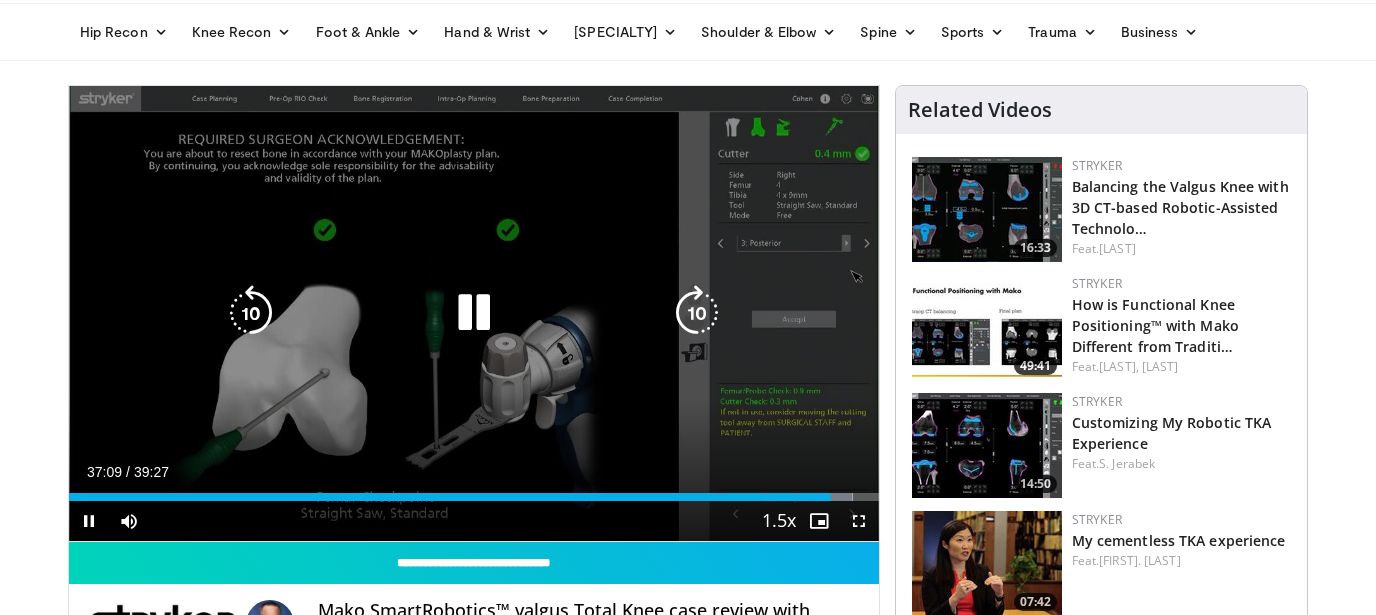 click at bounding box center [474, 313] 